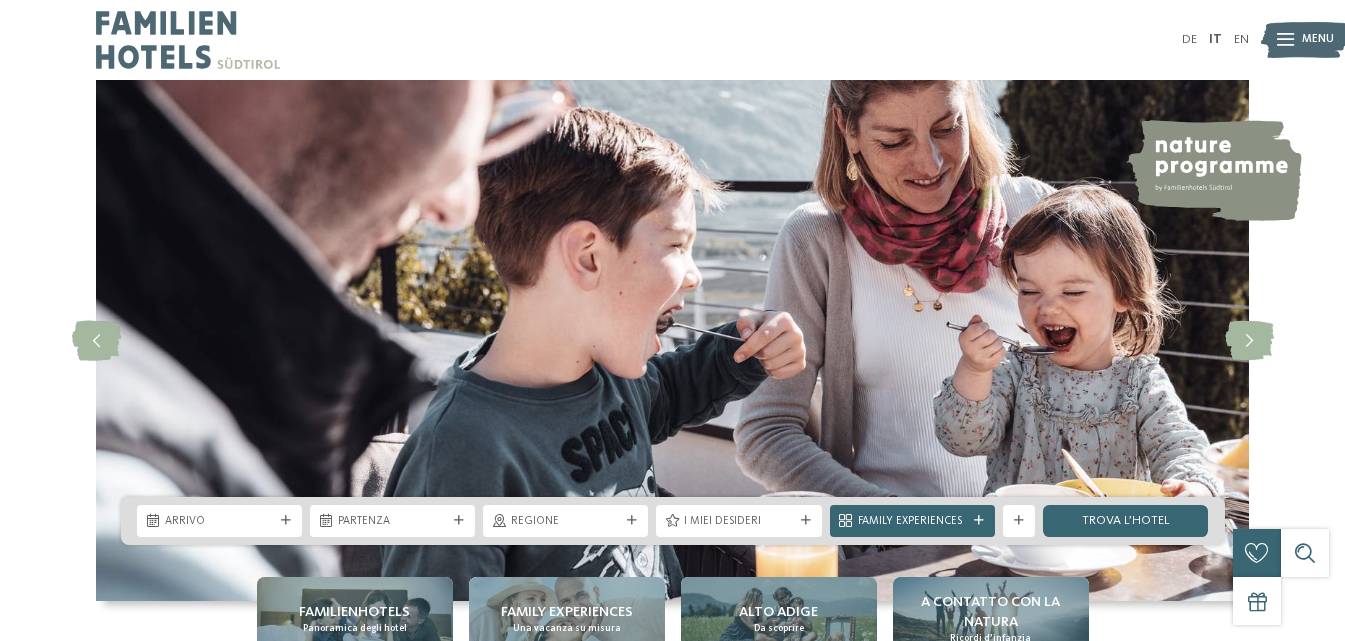 scroll, scrollTop: 0, scrollLeft: 0, axis: both 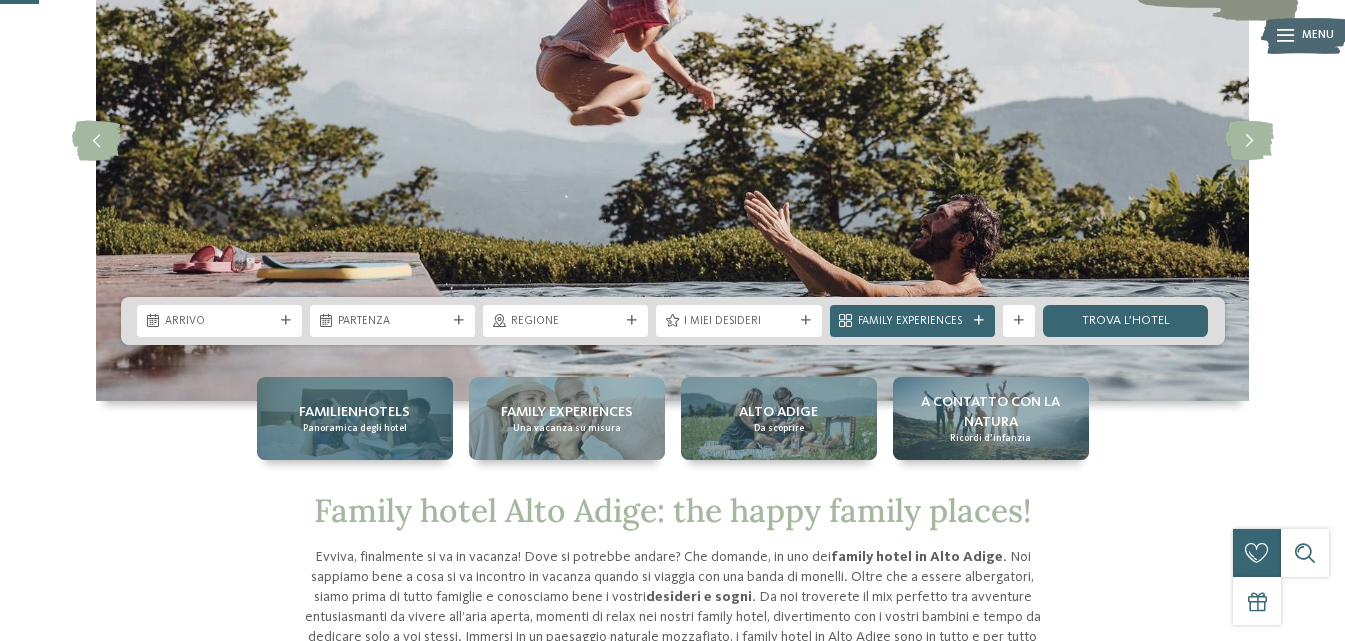 click on "Familienhotels" at bounding box center [354, 412] 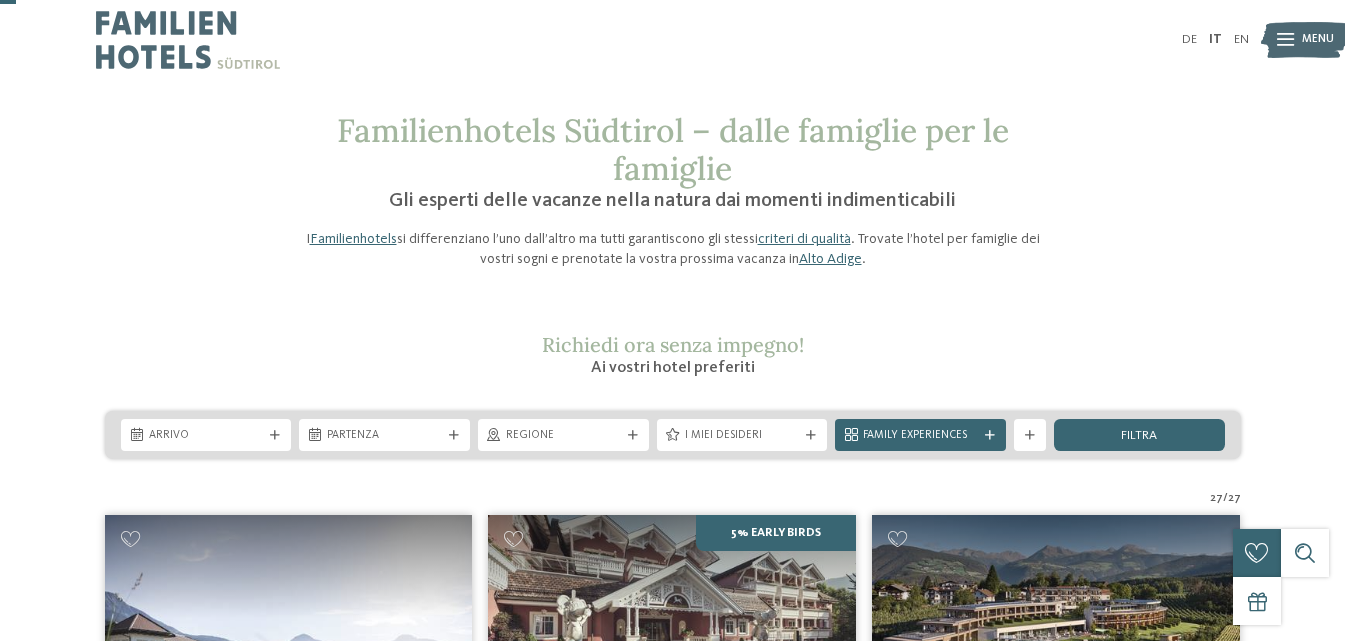 scroll, scrollTop: 100, scrollLeft: 0, axis: vertical 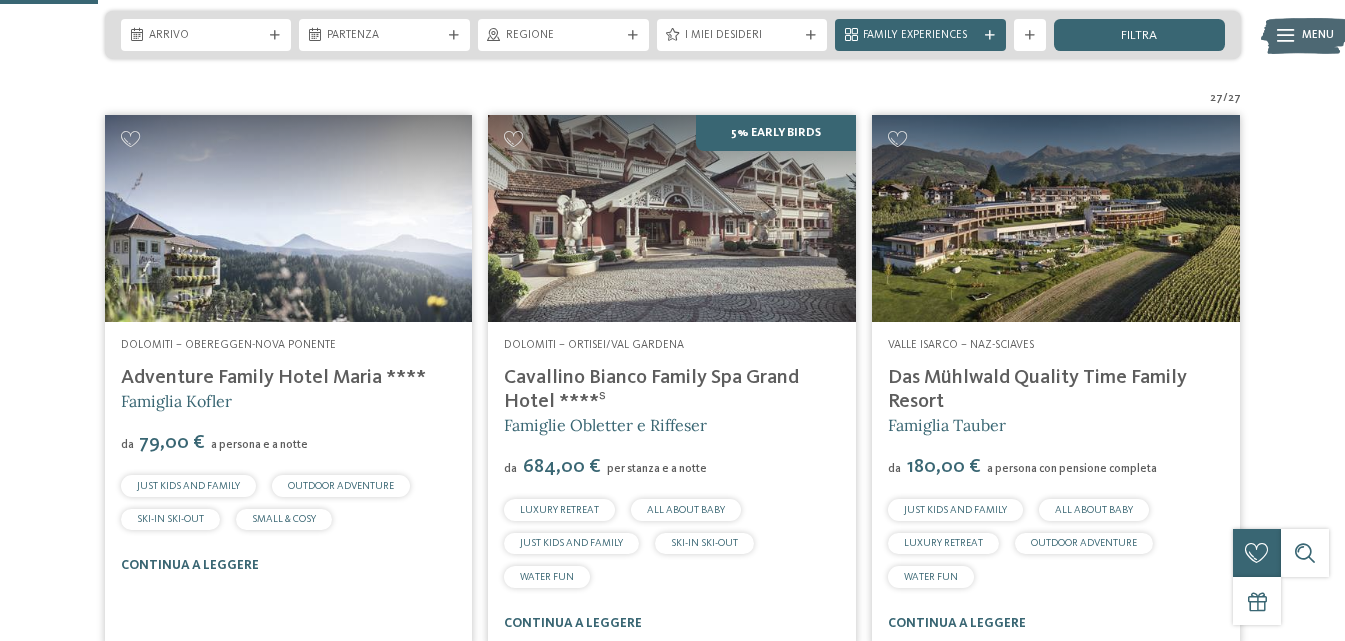 click on "Adventure Family Hotel Maria ****" at bounding box center (273, 378) 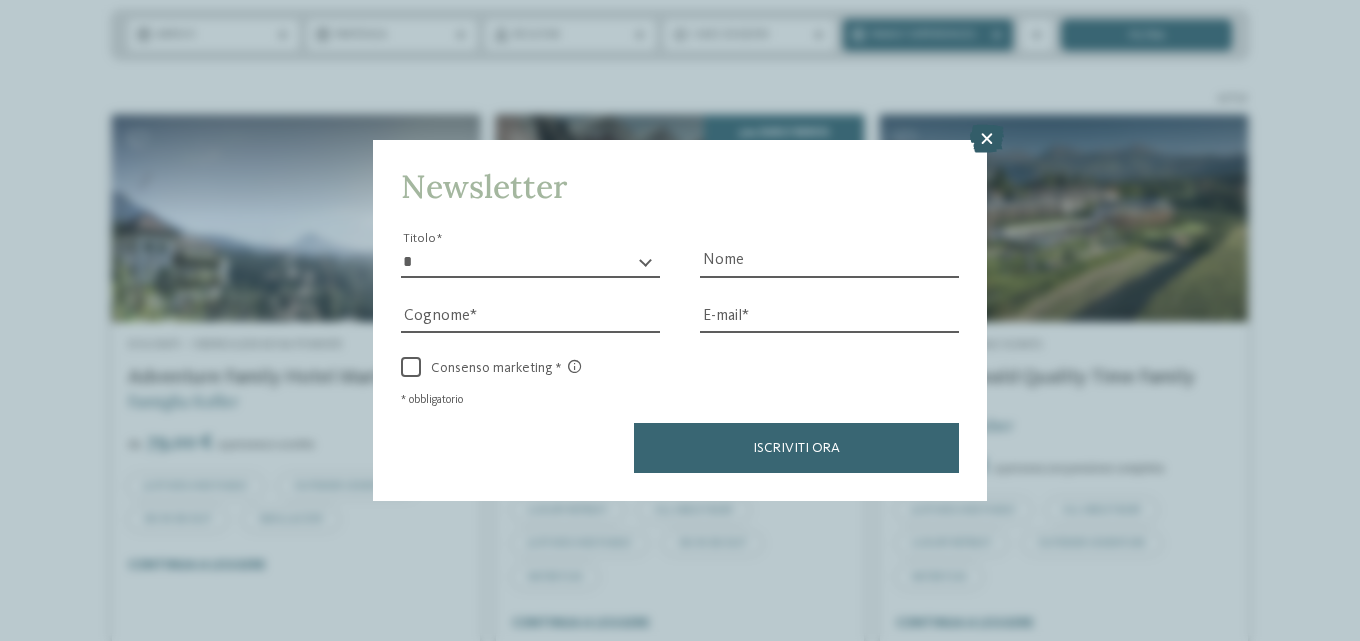 click at bounding box center (987, 139) 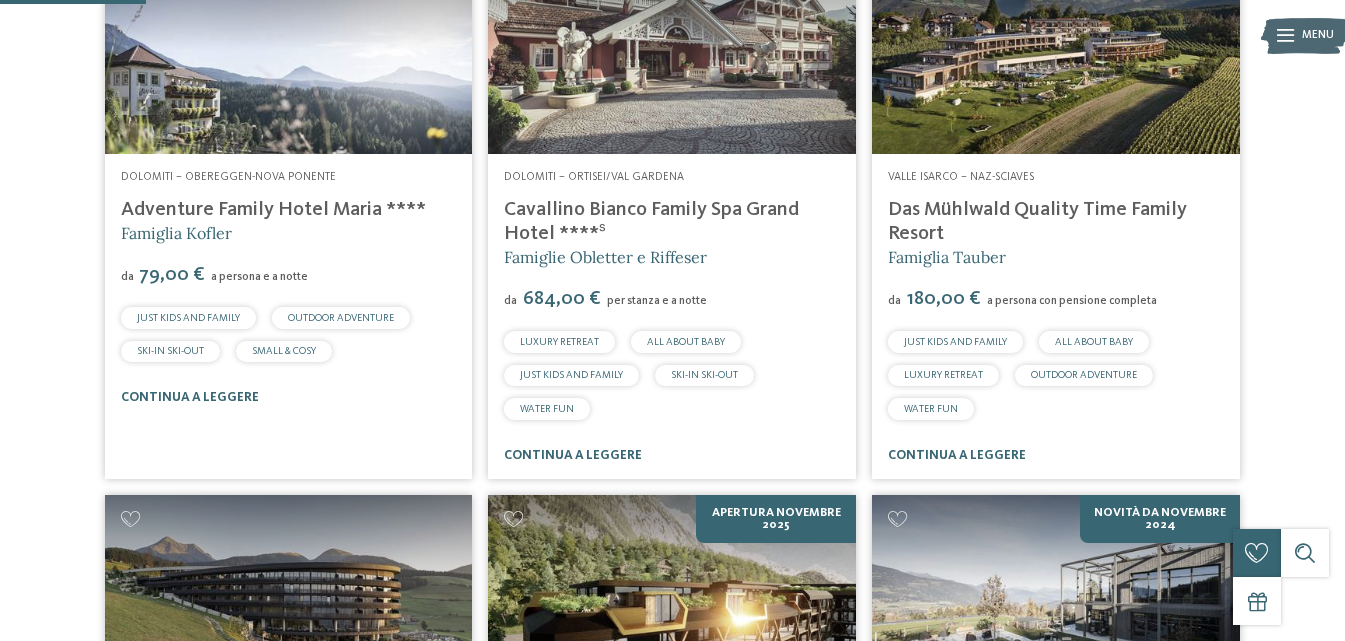 scroll, scrollTop: 600, scrollLeft: 0, axis: vertical 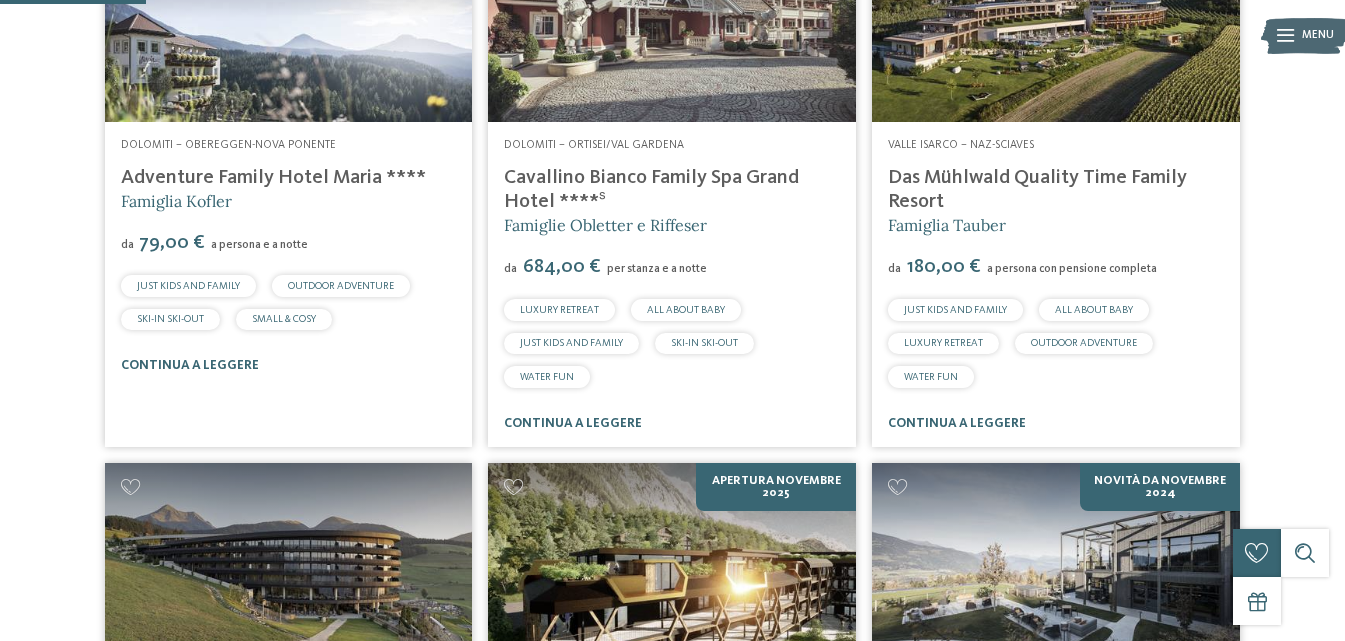 click on "Das Mühlwald Quality Time Family Resort" at bounding box center [1037, 190] 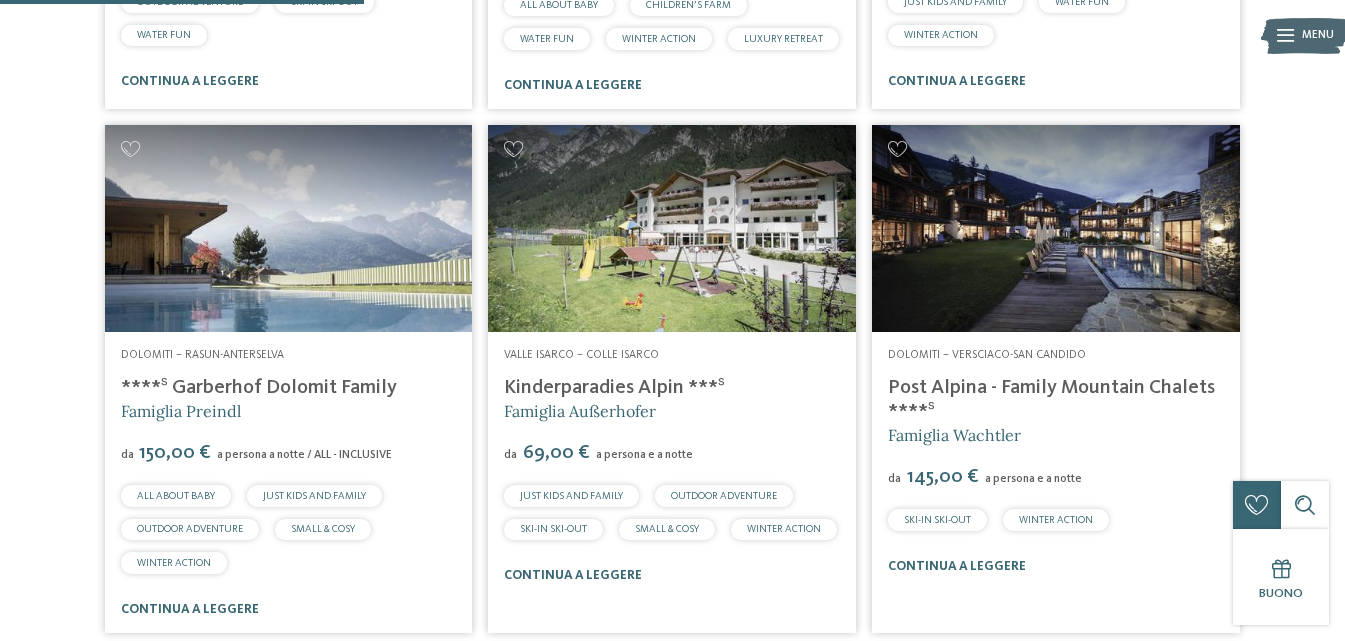 scroll, scrollTop: 1500, scrollLeft: 0, axis: vertical 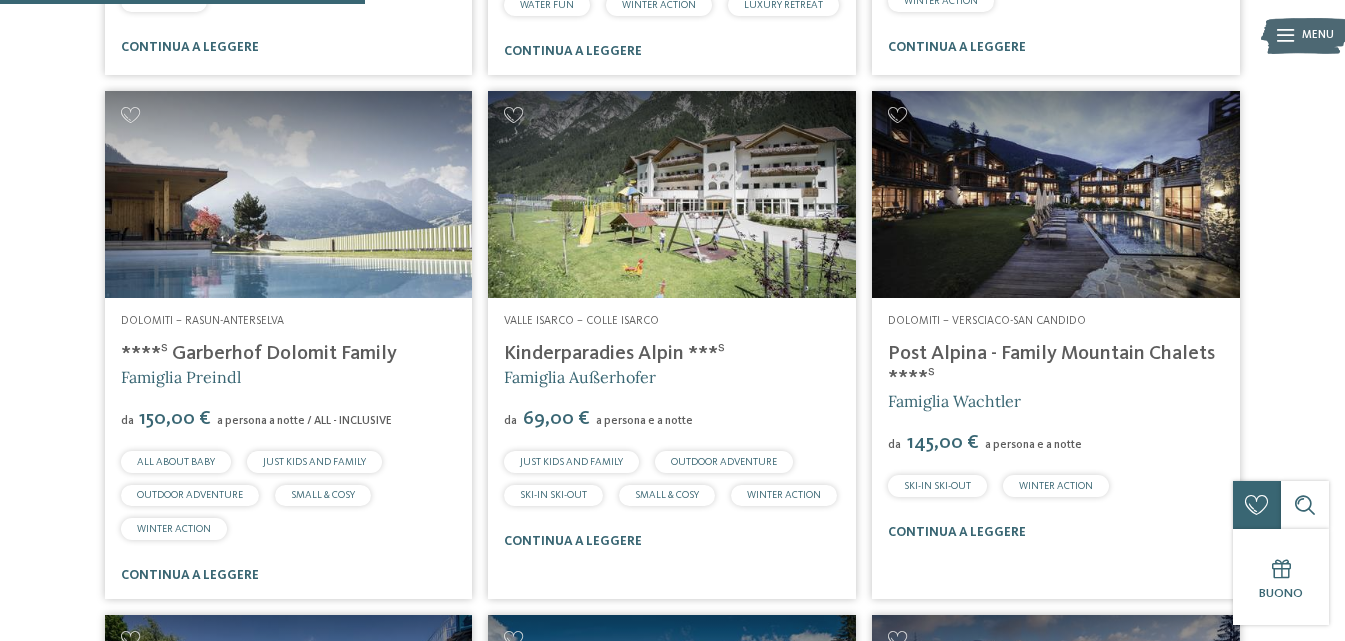 click on "****ˢ Garberhof Dolomit Family" at bounding box center (259, 354) 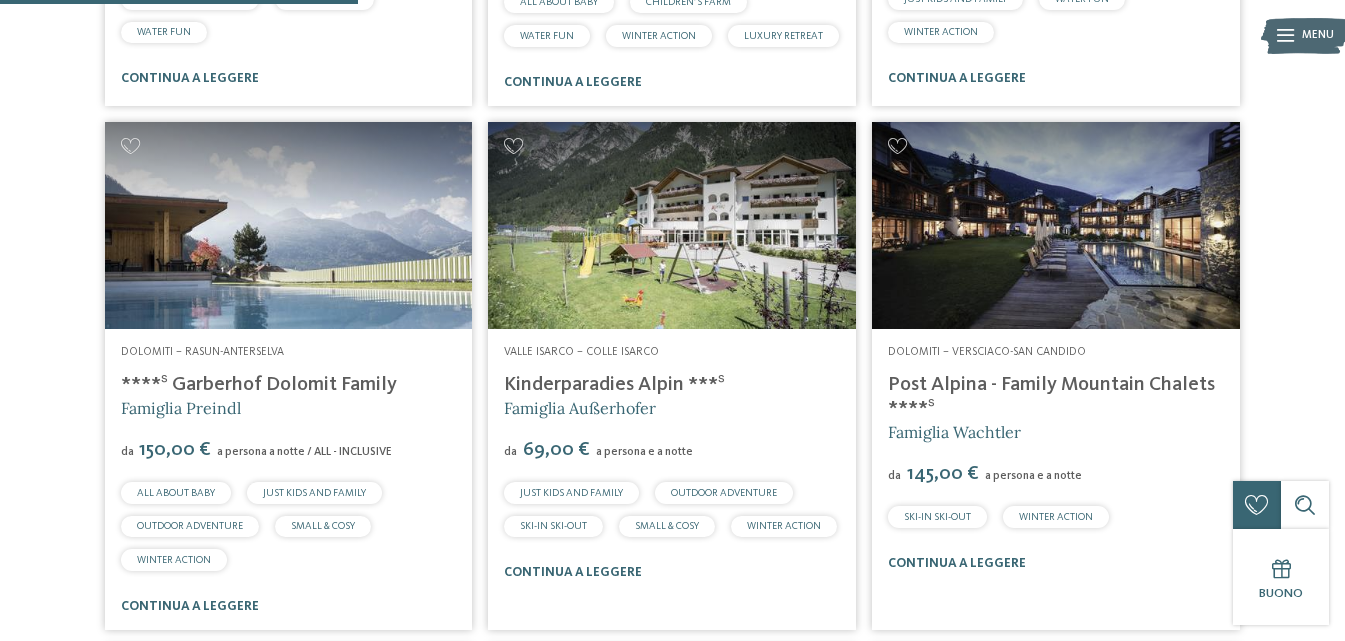 scroll, scrollTop: 1500, scrollLeft: 0, axis: vertical 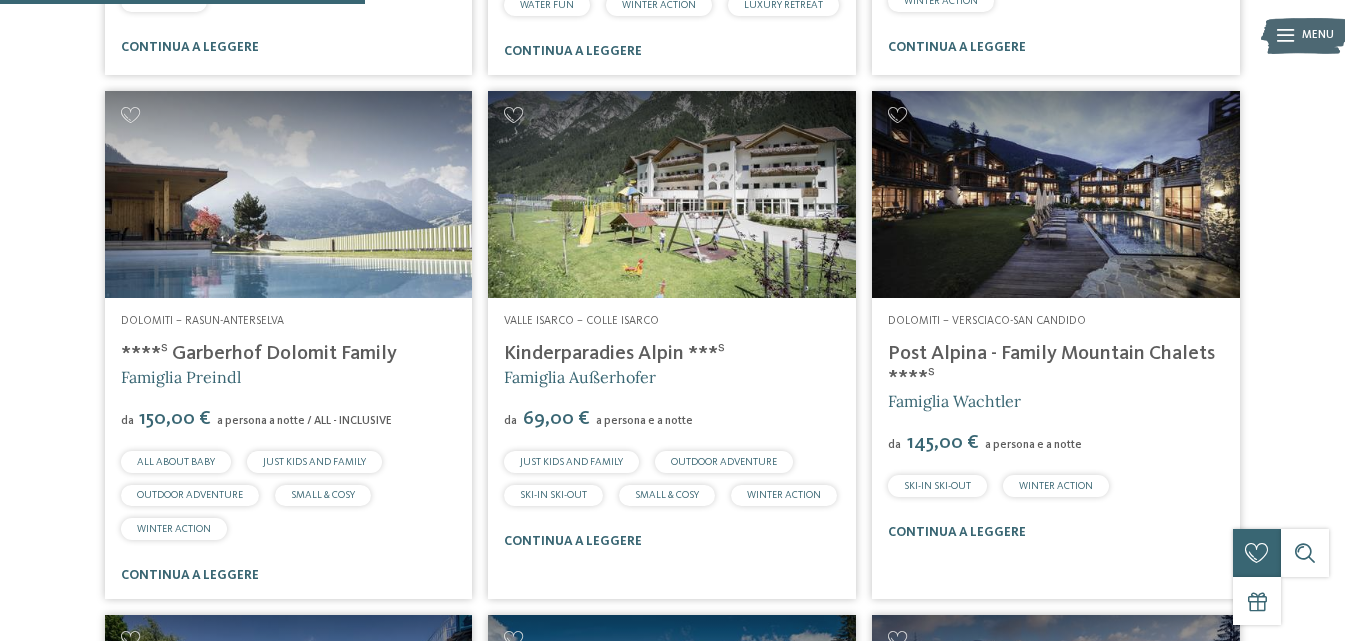 click on "Post Alpina - Family Mountain Chalets ****ˢ" at bounding box center [1051, 366] 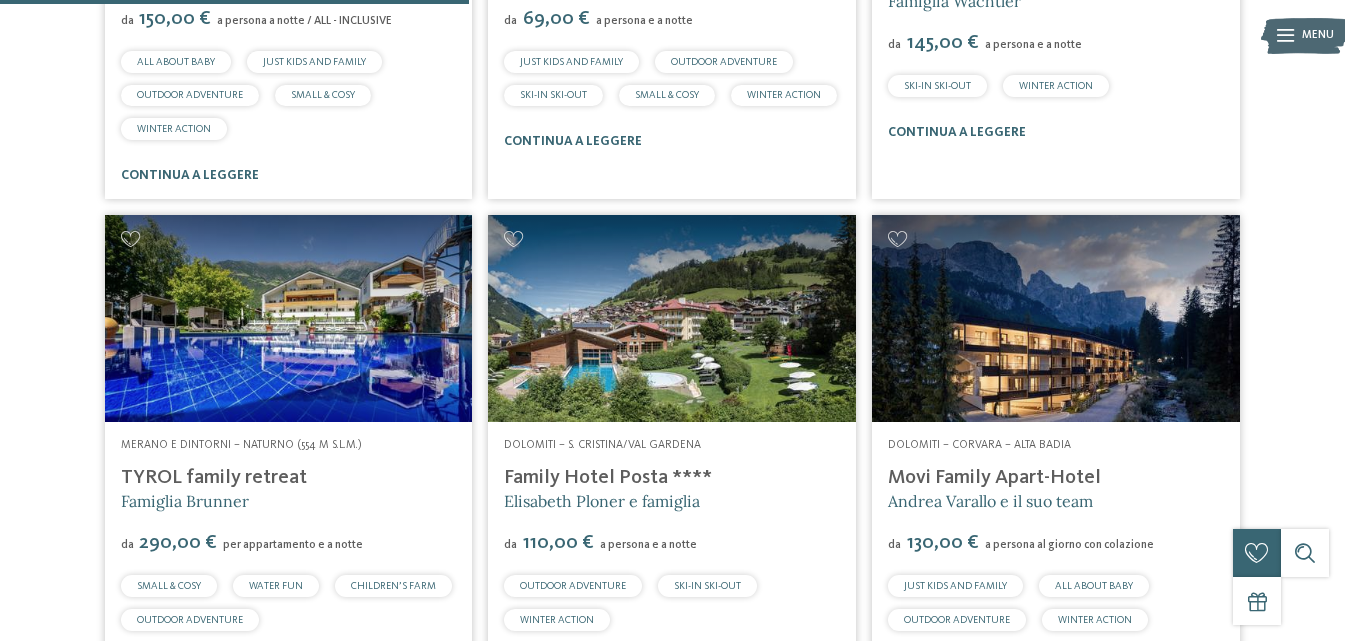 scroll, scrollTop: 2000, scrollLeft: 0, axis: vertical 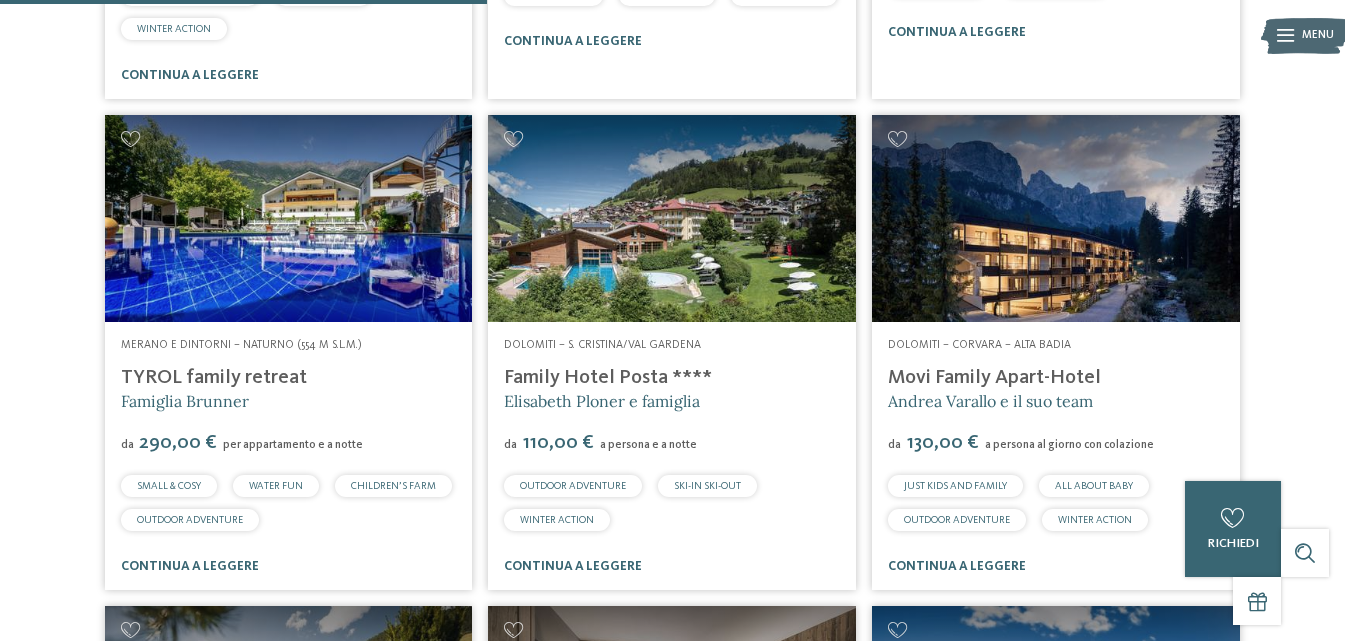 click on "Family Hotel Posta ****" at bounding box center (608, 378) 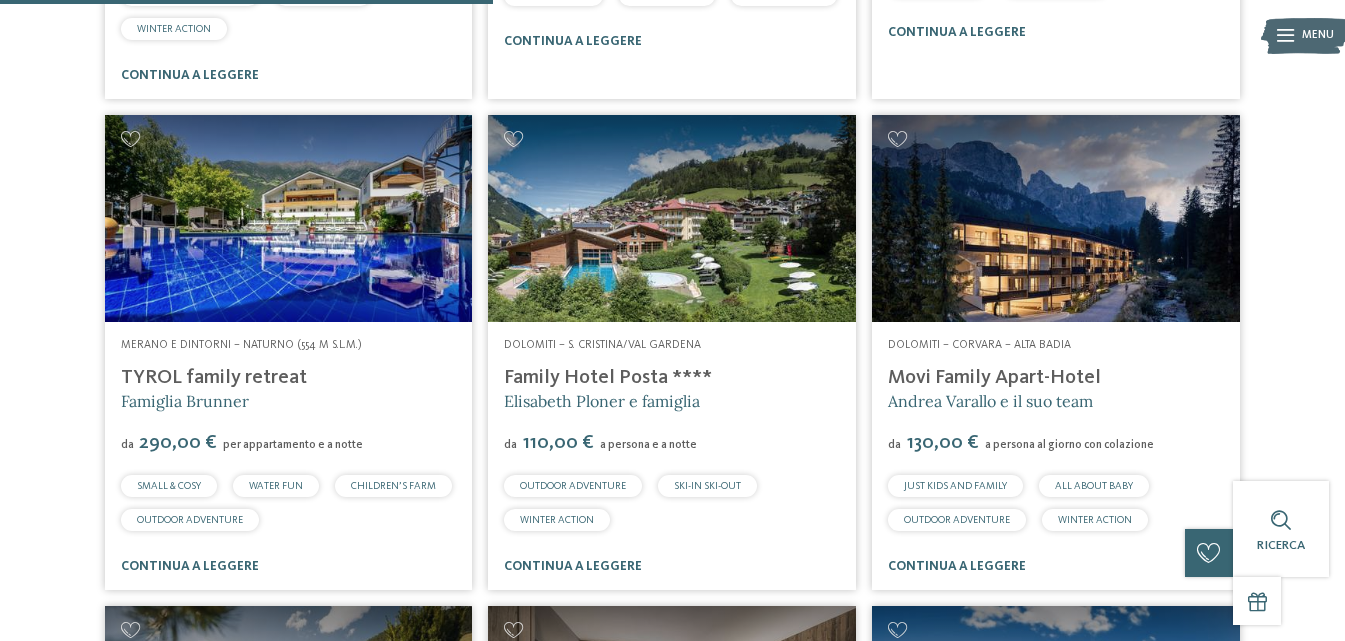 scroll, scrollTop: 2100, scrollLeft: 0, axis: vertical 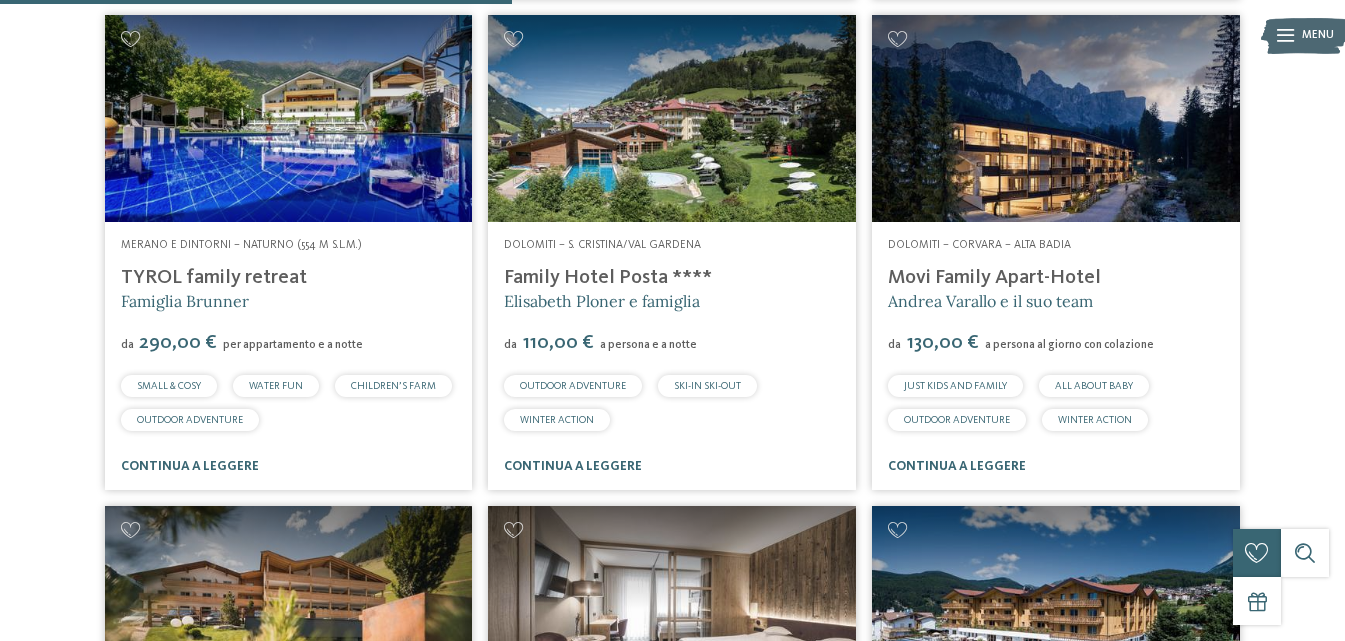 click on "Movi Family Apart-Hotel" at bounding box center (994, 278) 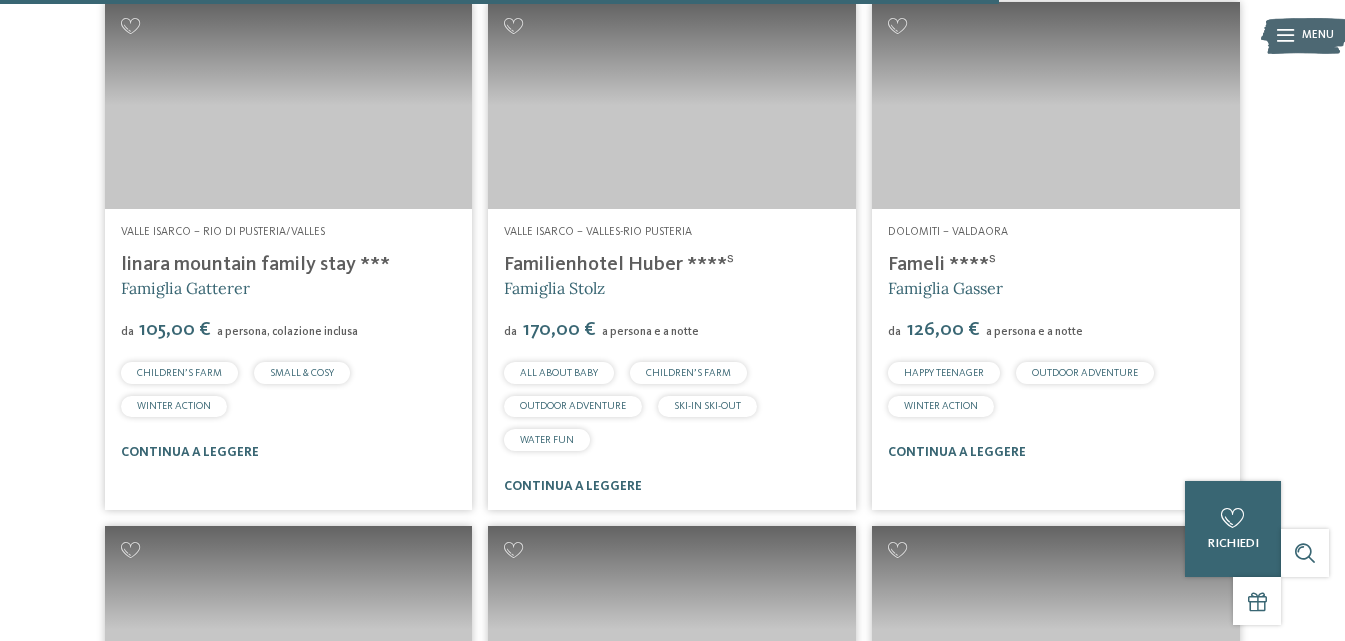scroll, scrollTop: 4200, scrollLeft: 0, axis: vertical 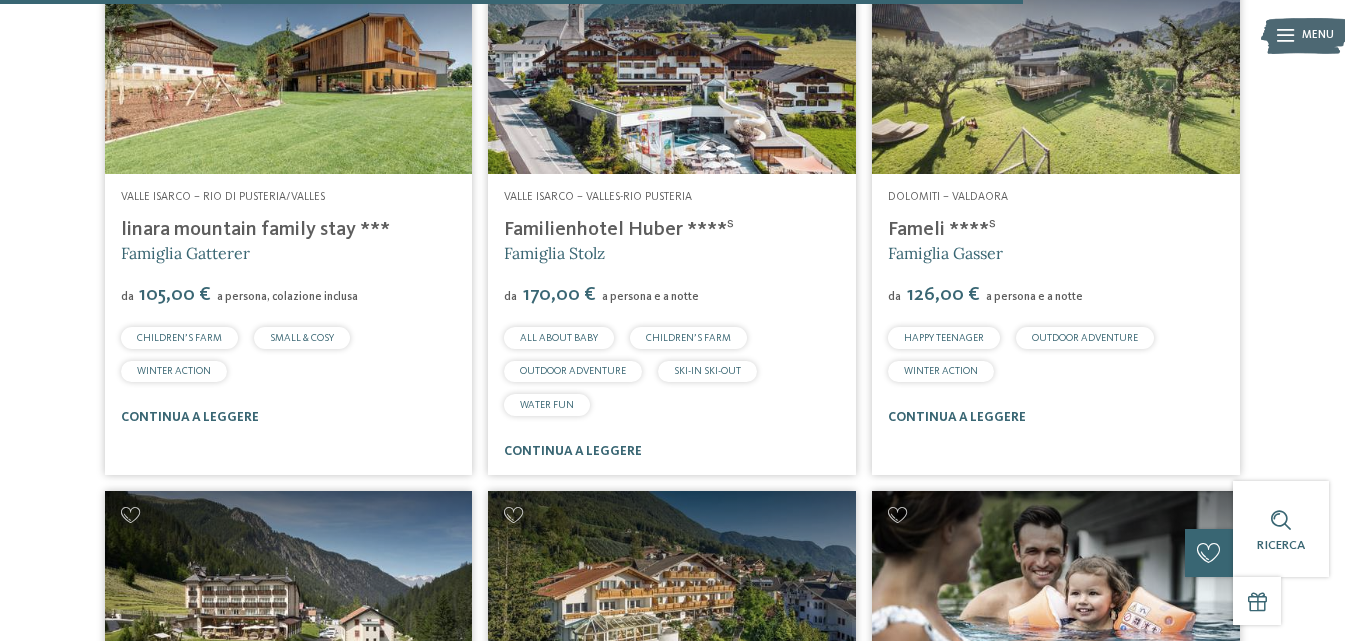 click on "Fameli ****ˢ" at bounding box center (942, 230) 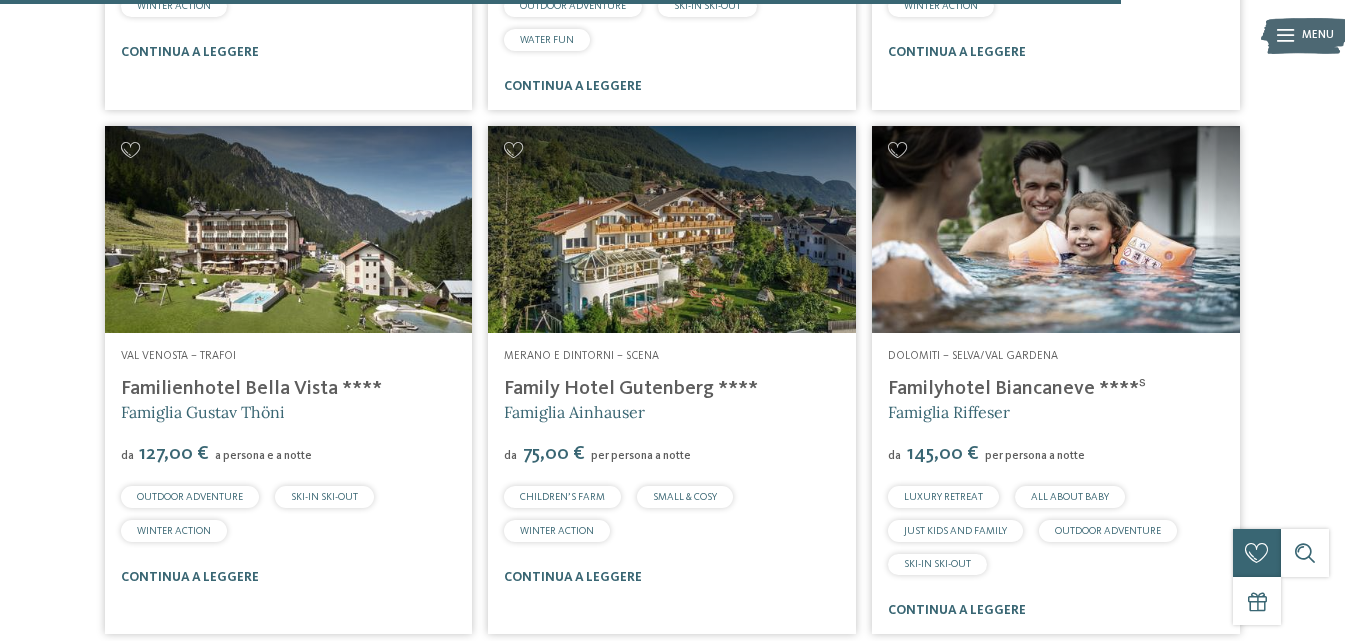 scroll, scrollTop: 4600, scrollLeft: 0, axis: vertical 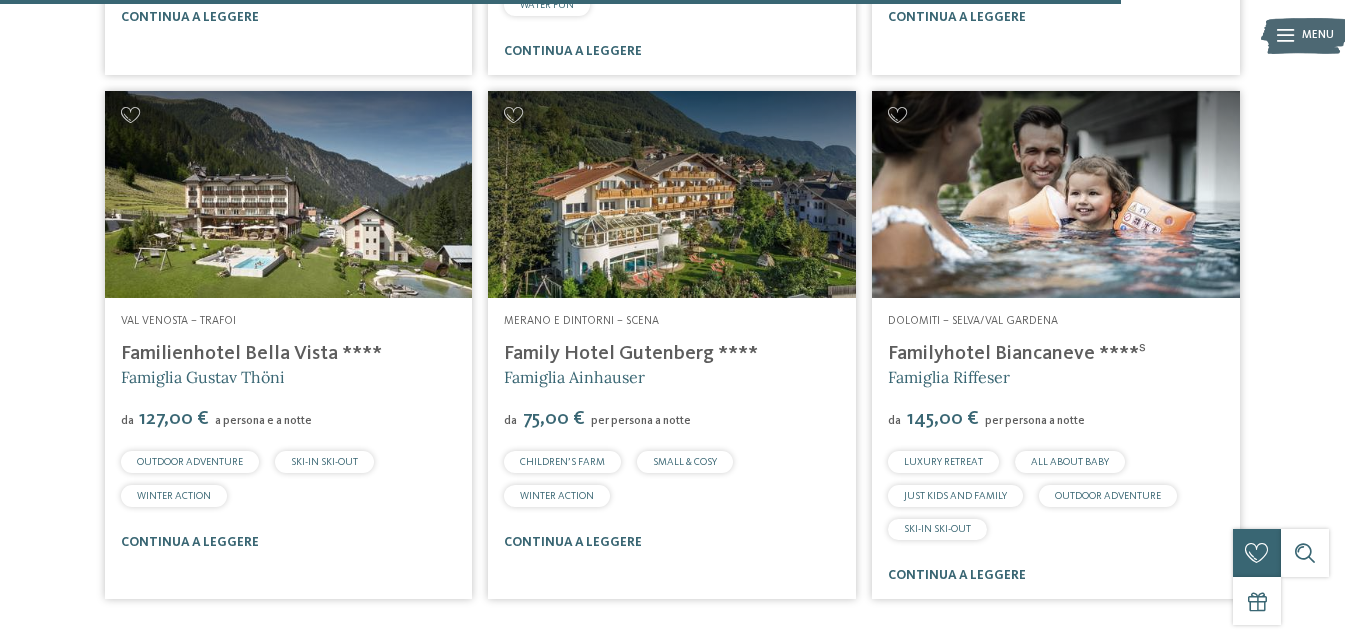 click on "Familienhotel Bella Vista ****" at bounding box center [251, 354] 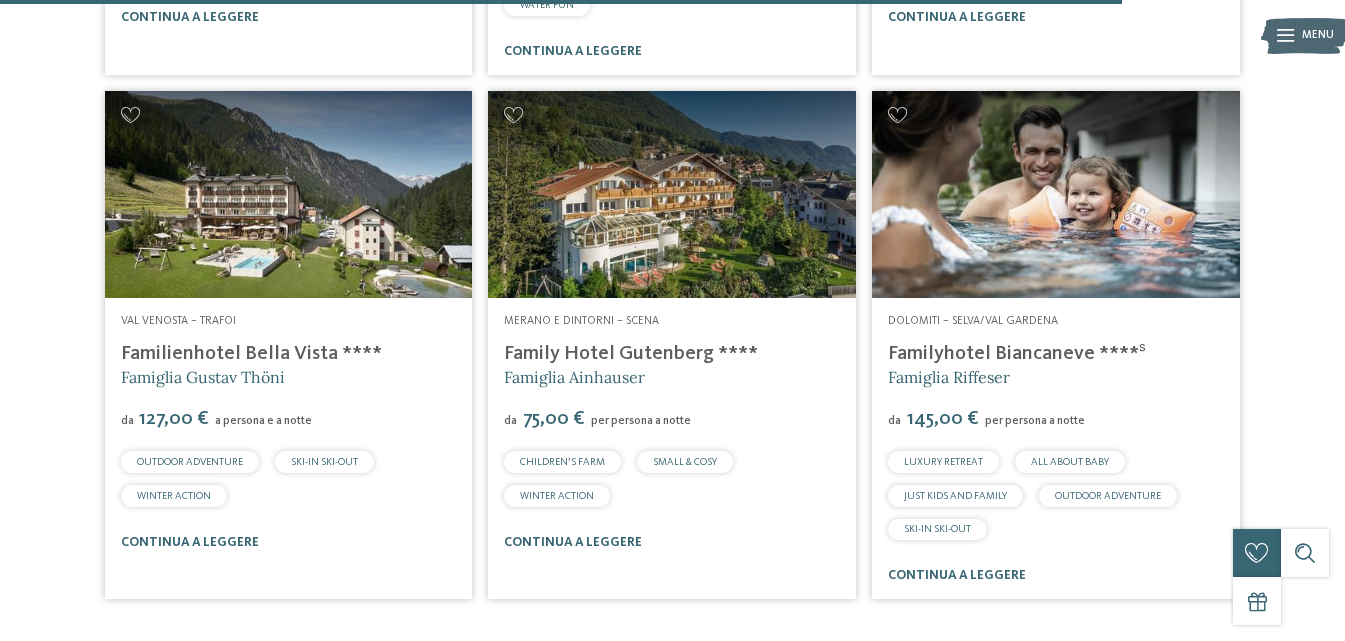 scroll, scrollTop: 4700, scrollLeft: 0, axis: vertical 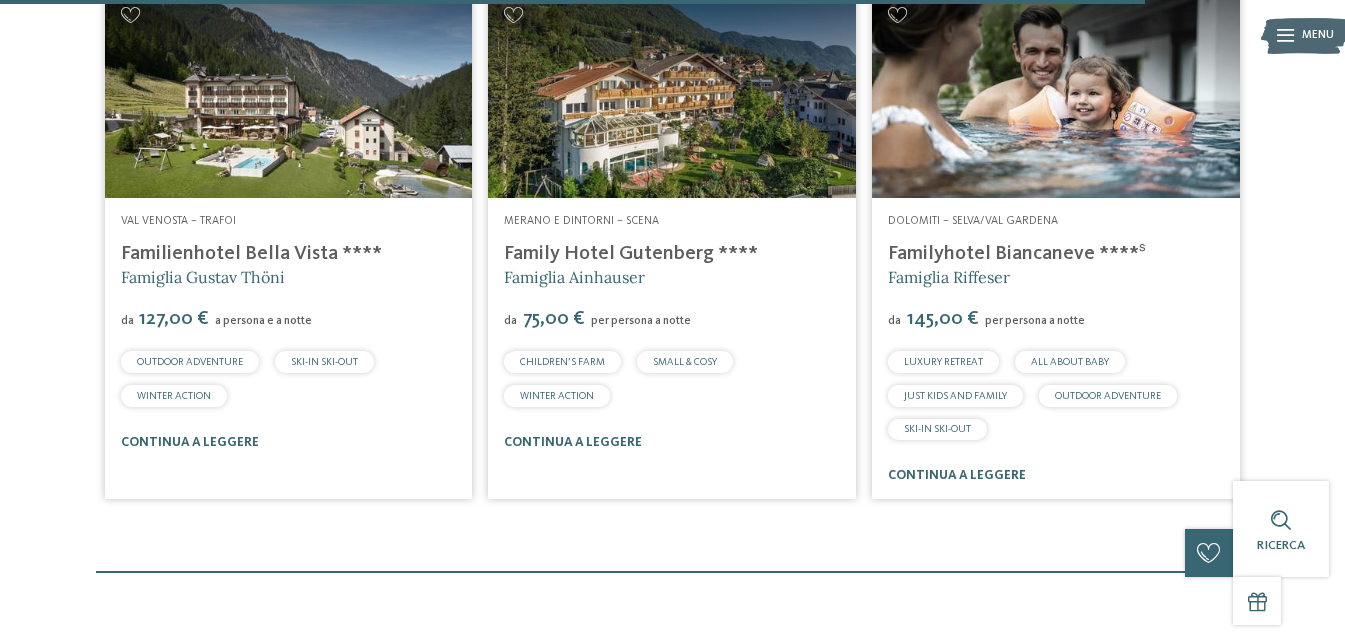 click on "Familyhotel Biancaneve ****ˢ" at bounding box center (1017, 254) 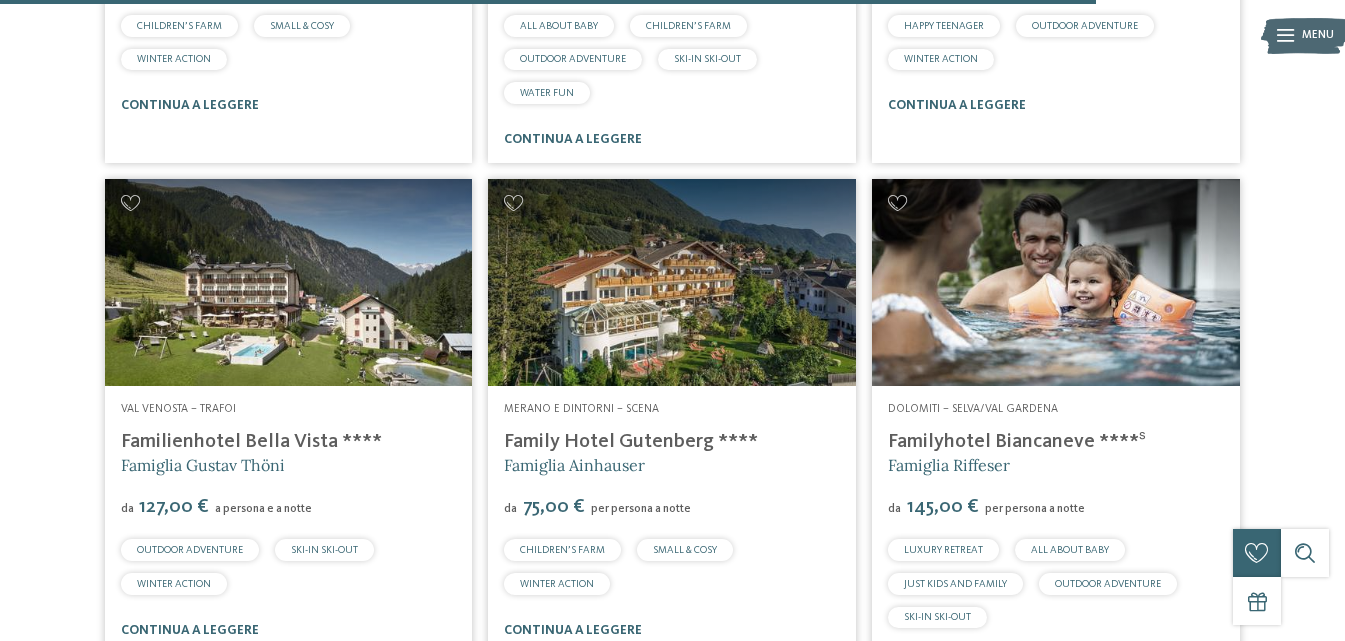 scroll, scrollTop: 4500, scrollLeft: 0, axis: vertical 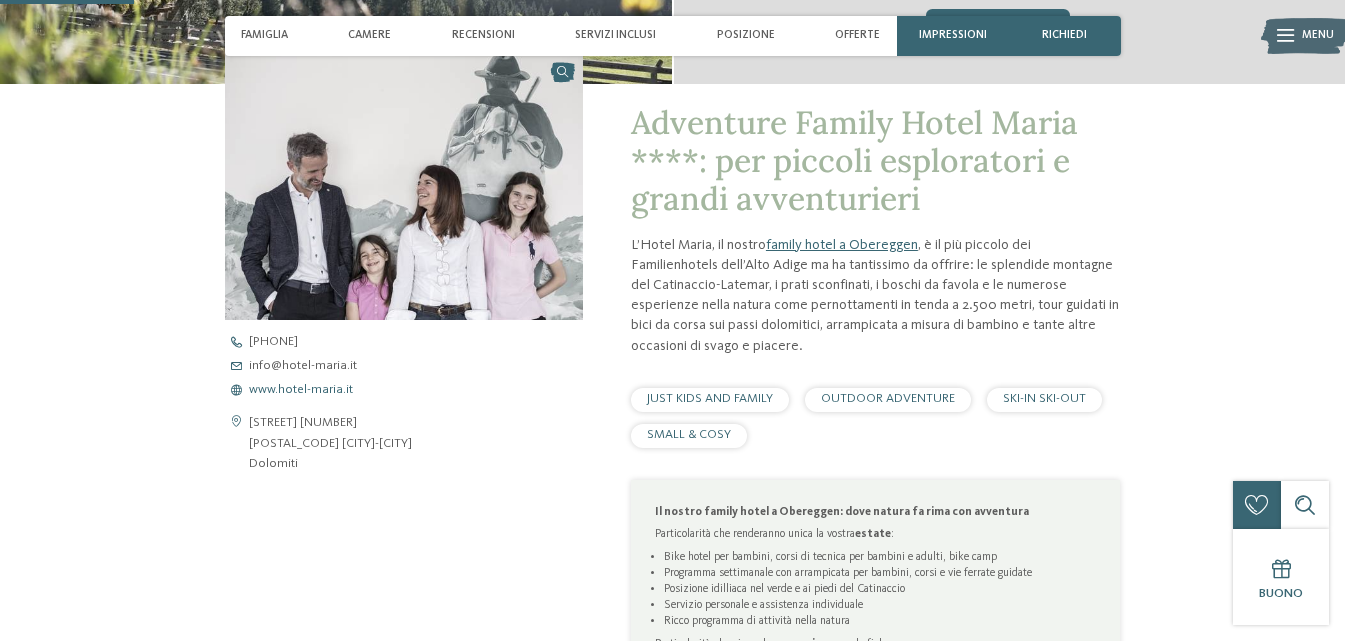 click on "www.hotel-maria.it" at bounding box center [301, 390] 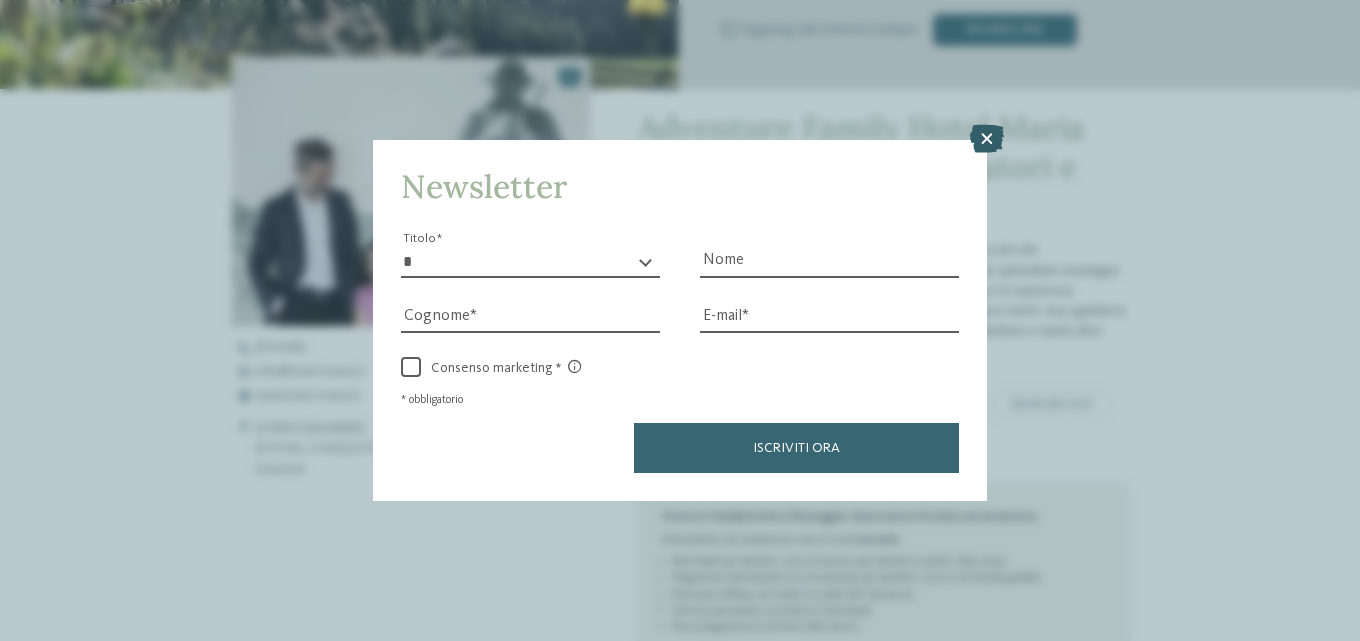 click at bounding box center (987, 139) 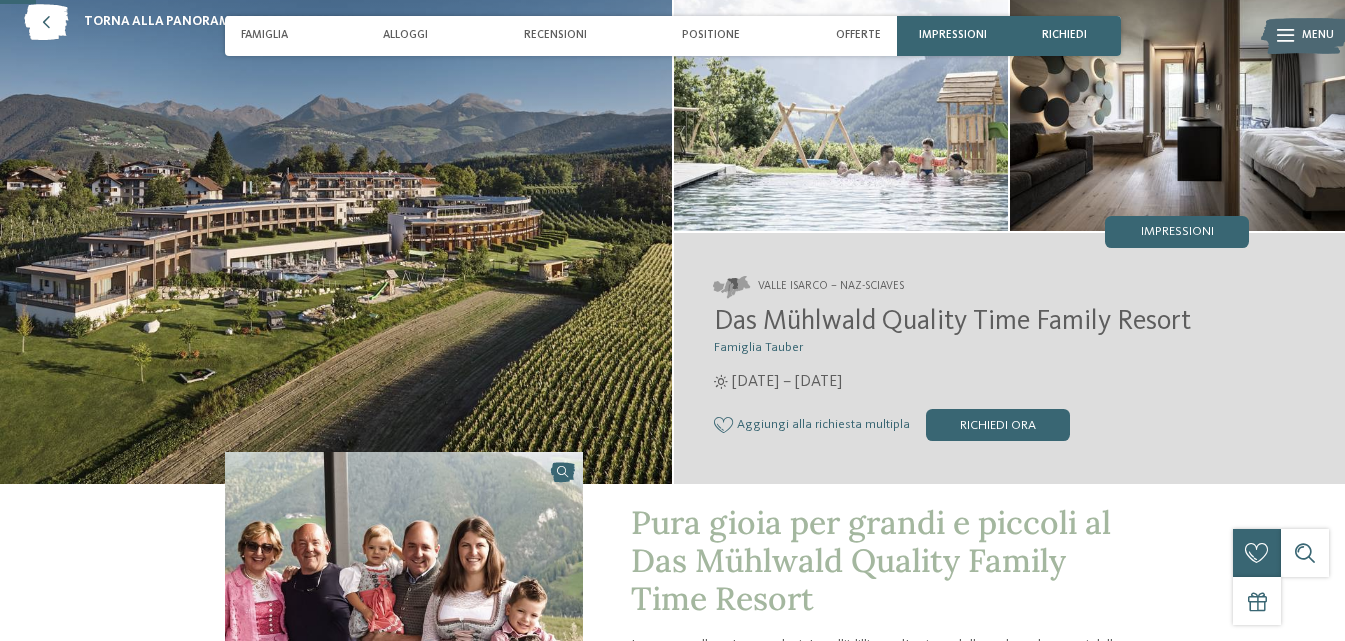 scroll, scrollTop: 191, scrollLeft: 0, axis: vertical 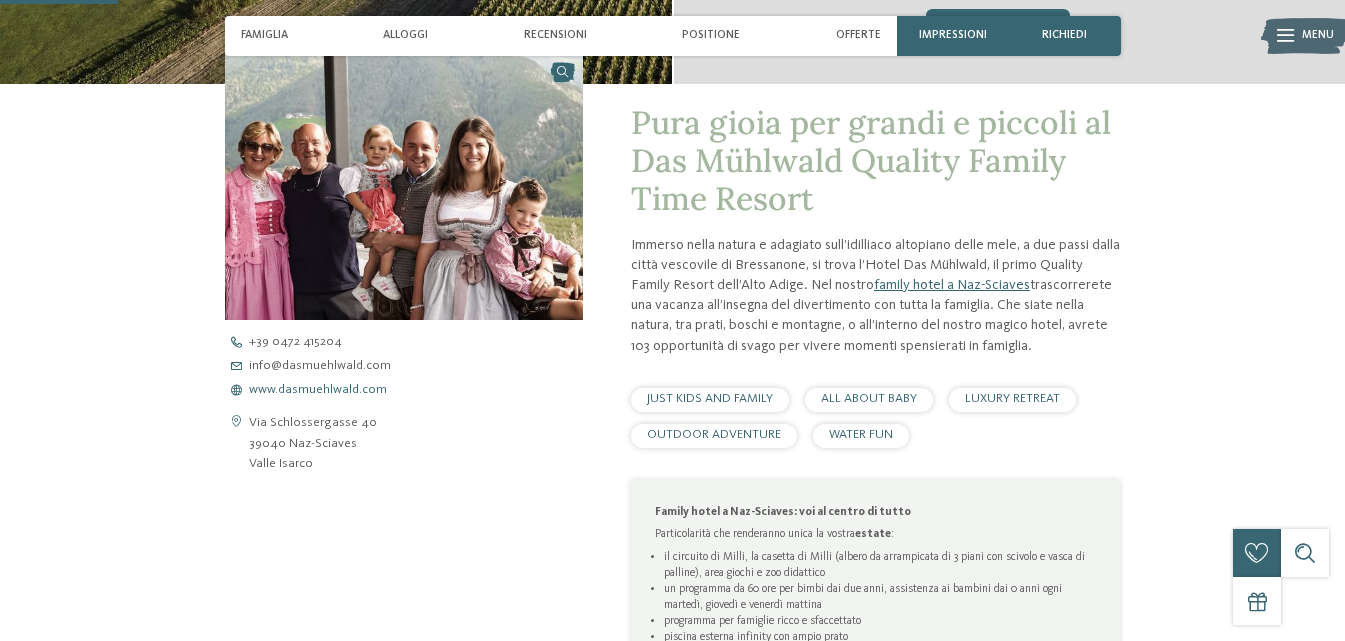 click on "www.dasmuehlwald.com" at bounding box center [318, 390] 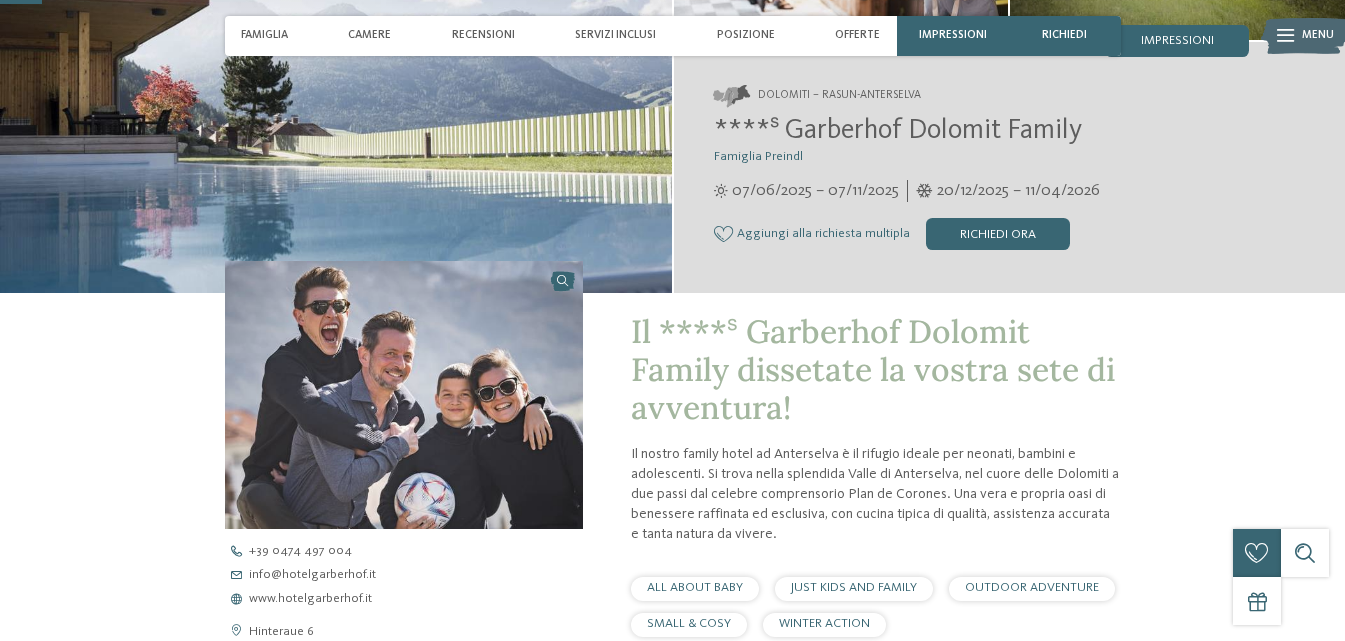 scroll, scrollTop: 0, scrollLeft: 0, axis: both 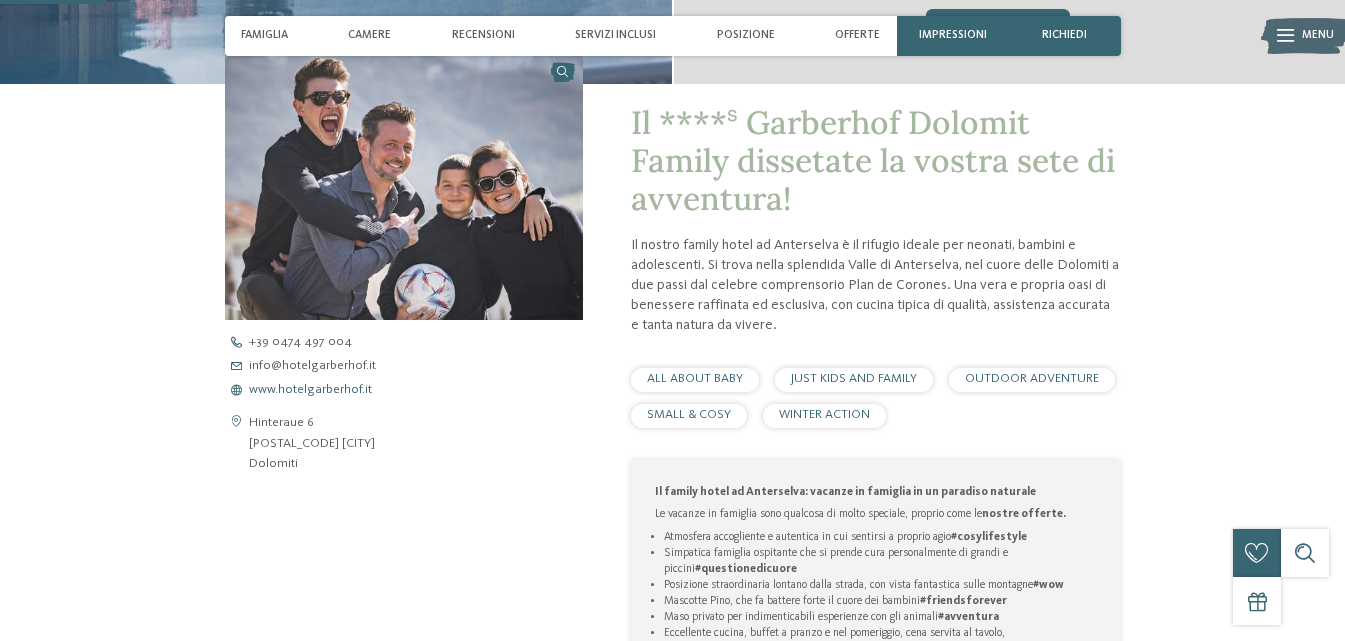 click on "www.hotelgarberhof.it" at bounding box center [310, 390] 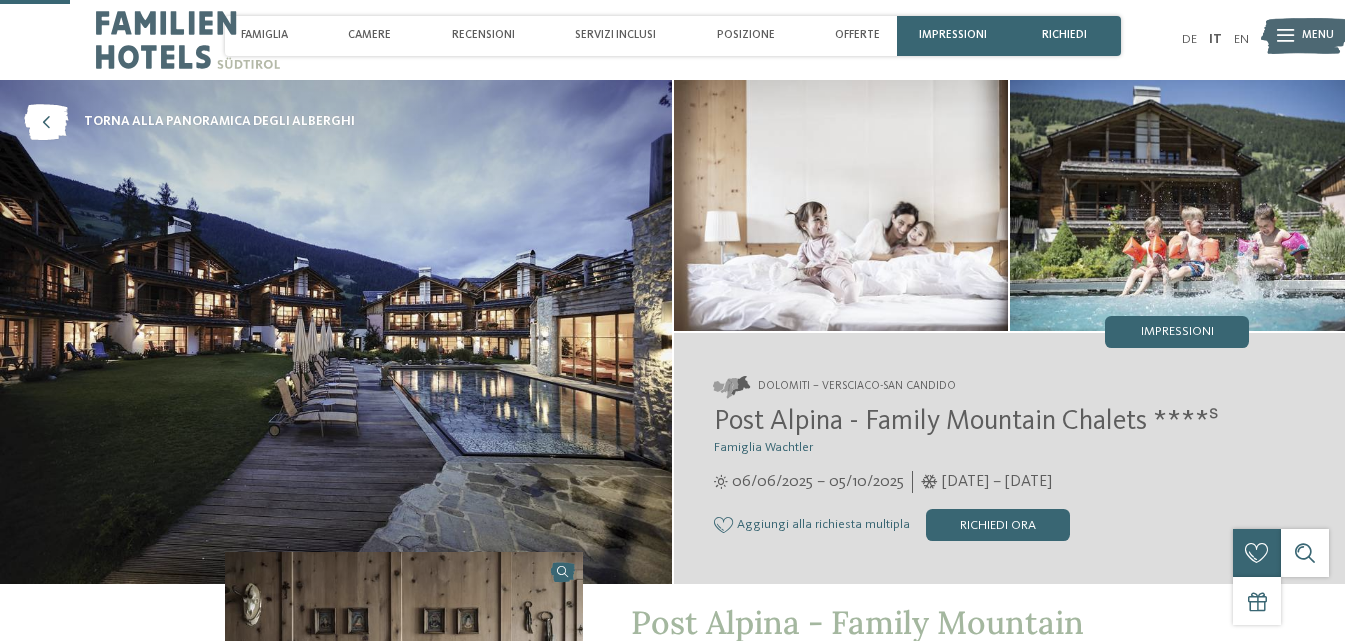 scroll, scrollTop: 300, scrollLeft: 0, axis: vertical 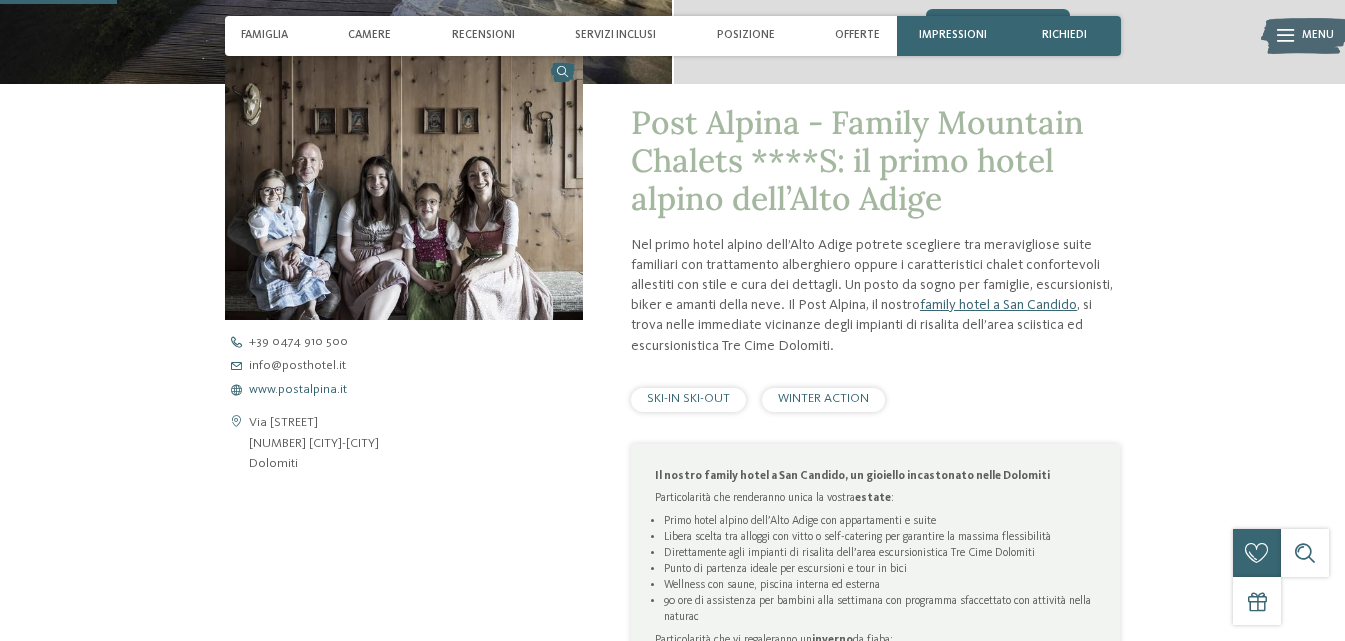 click on "www.postalpina.it" at bounding box center (298, 390) 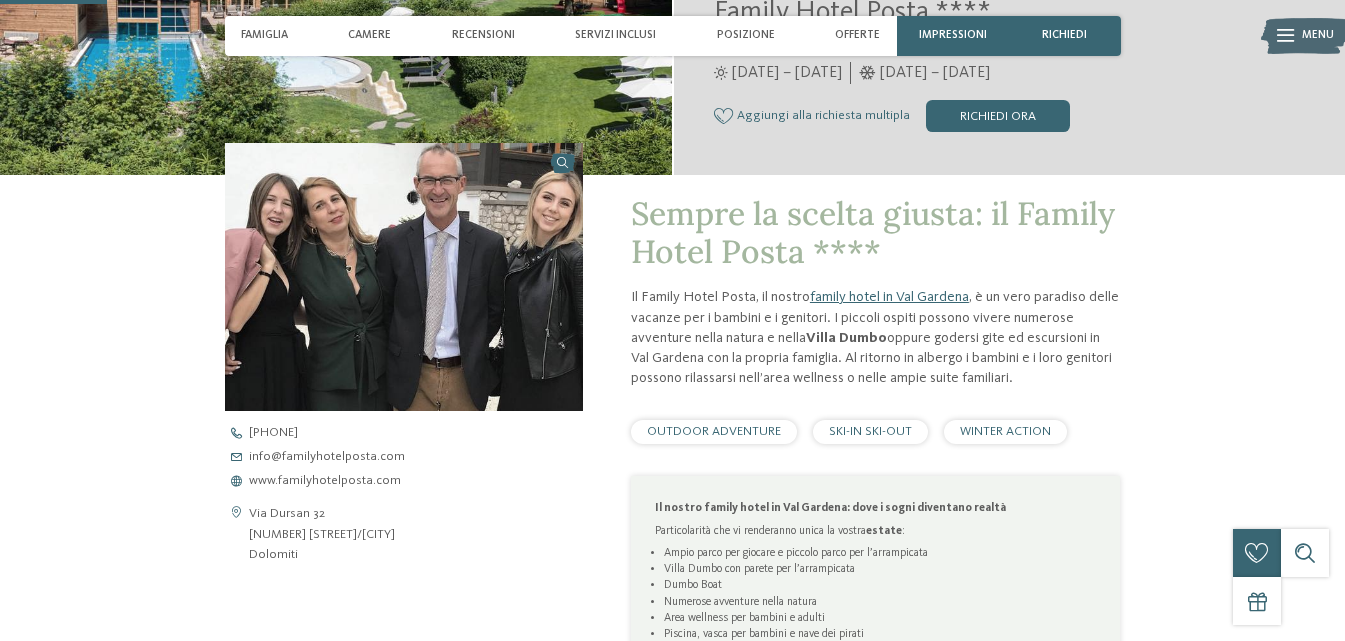scroll, scrollTop: 500, scrollLeft: 0, axis: vertical 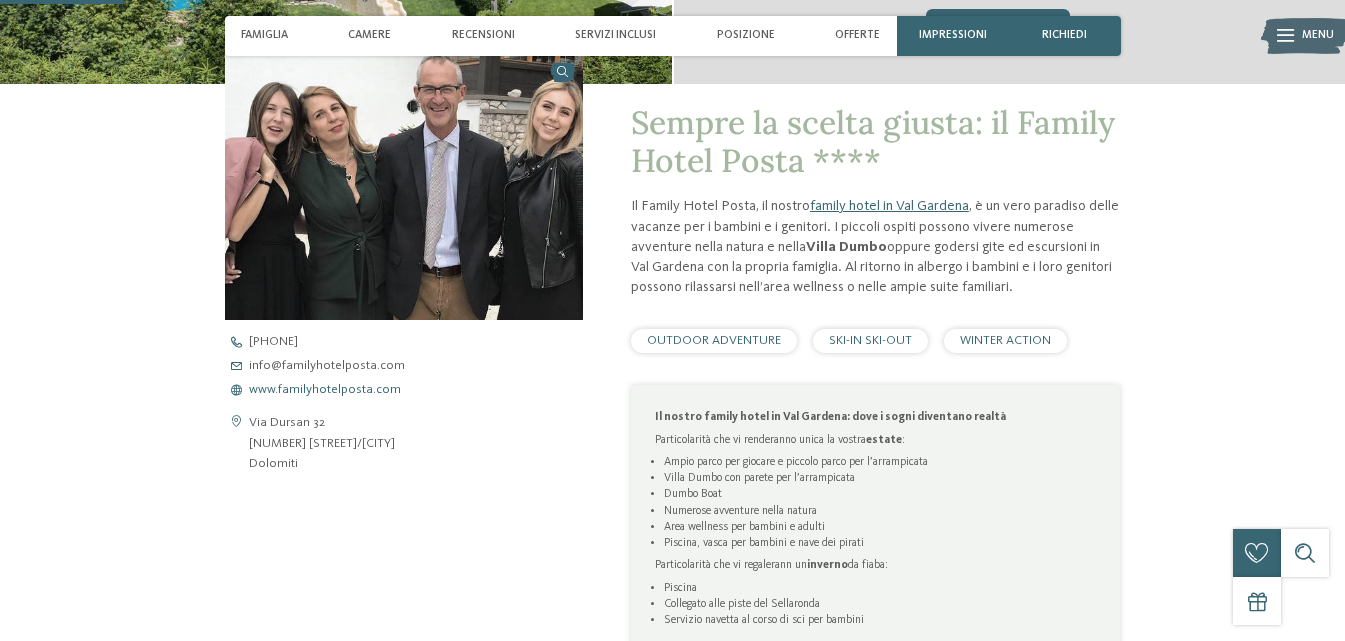 click on "www.familyhotelposta.com" at bounding box center (325, 390) 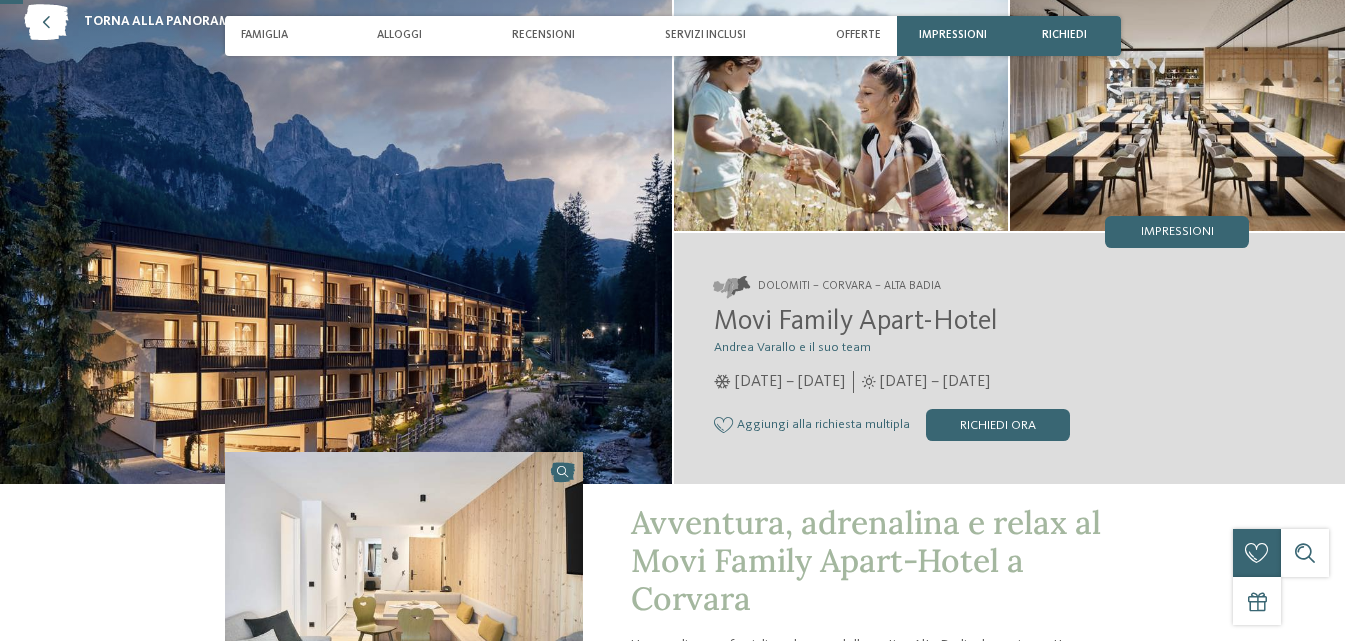 scroll, scrollTop: 100, scrollLeft: 0, axis: vertical 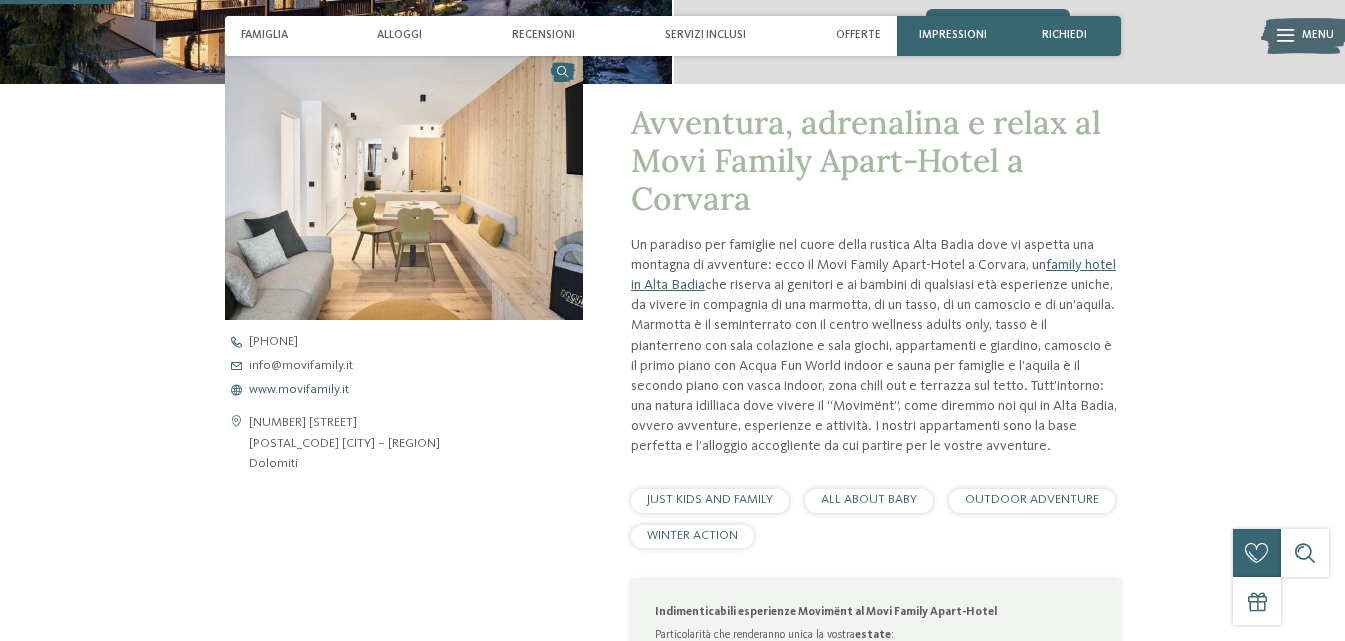 click on "www.movifamily.it" at bounding box center (299, 390) 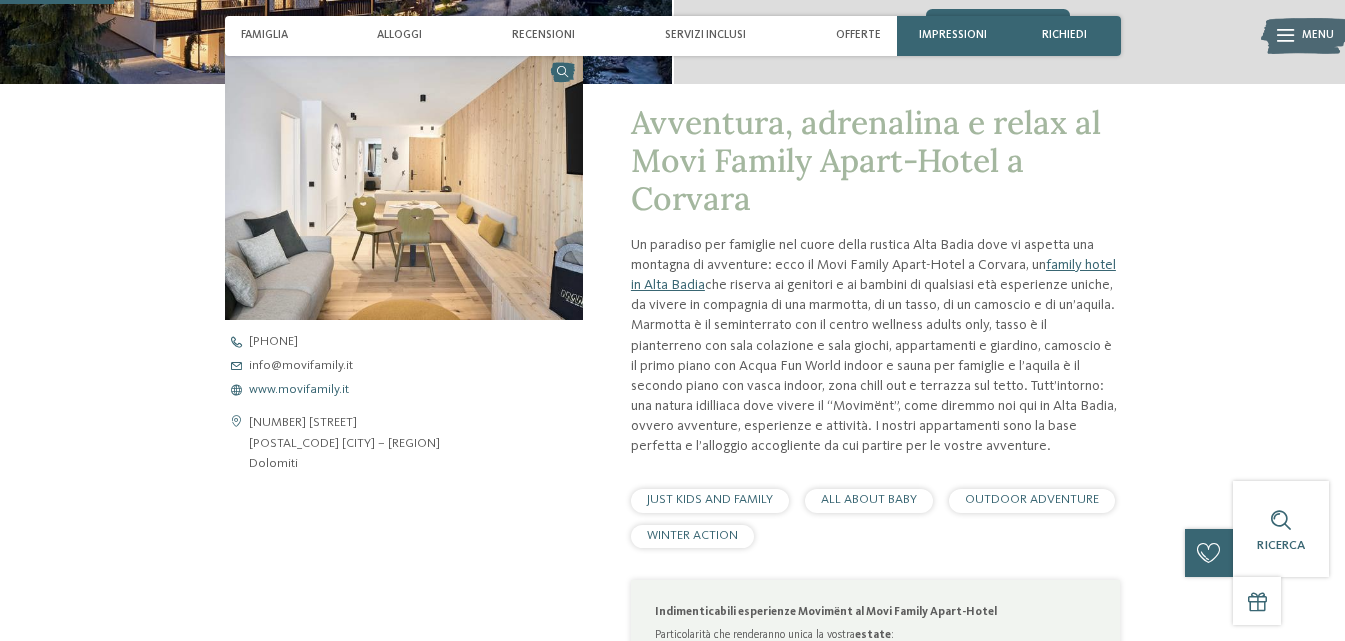 click on "www.movifamily.it" at bounding box center (299, 390) 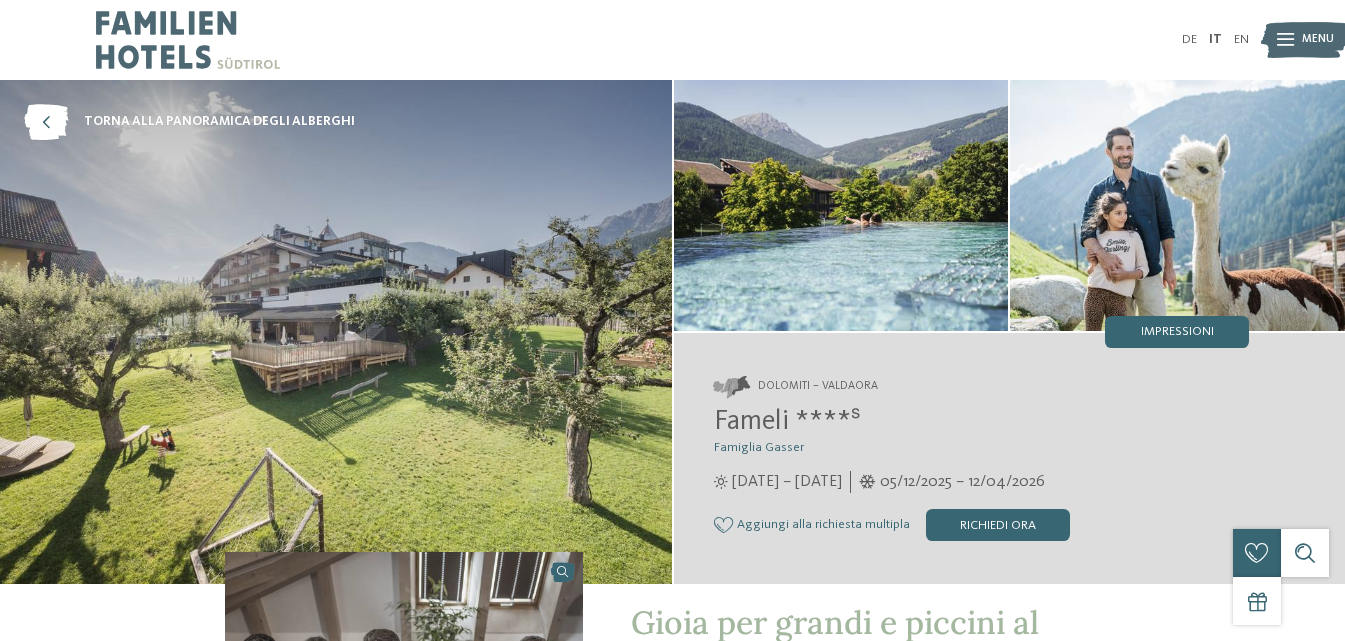 scroll, scrollTop: 0, scrollLeft: 0, axis: both 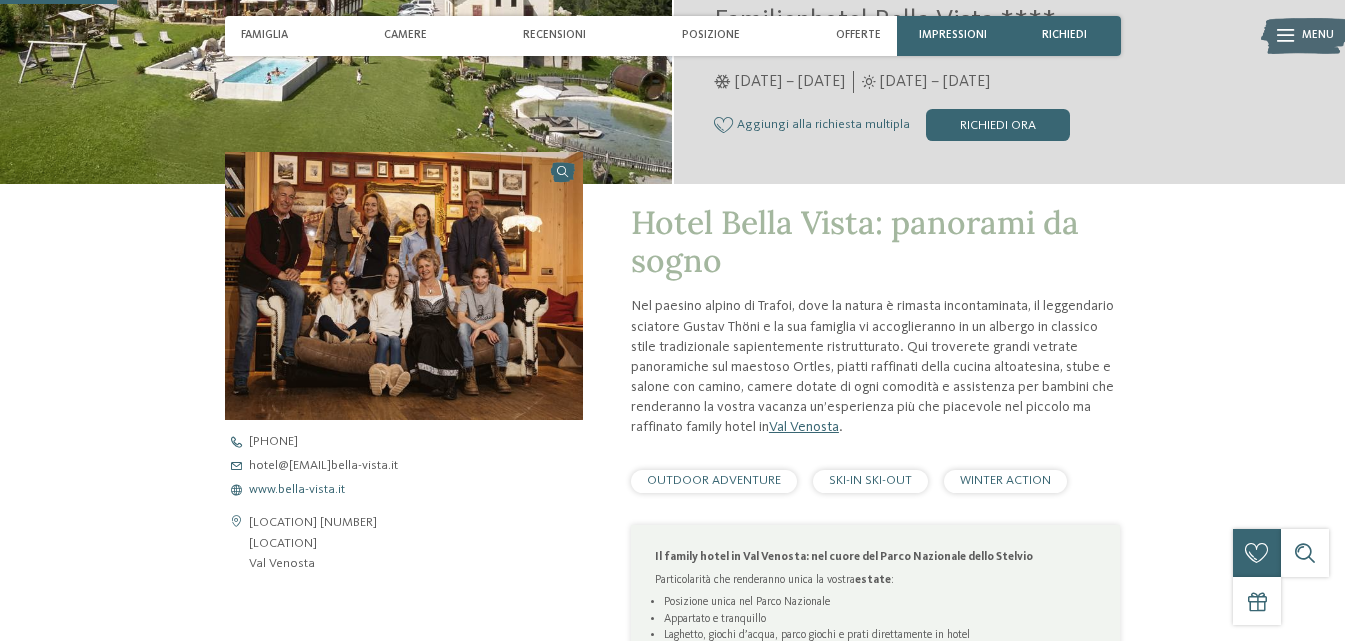 click on "www.bella-vista.it" at bounding box center (297, 490) 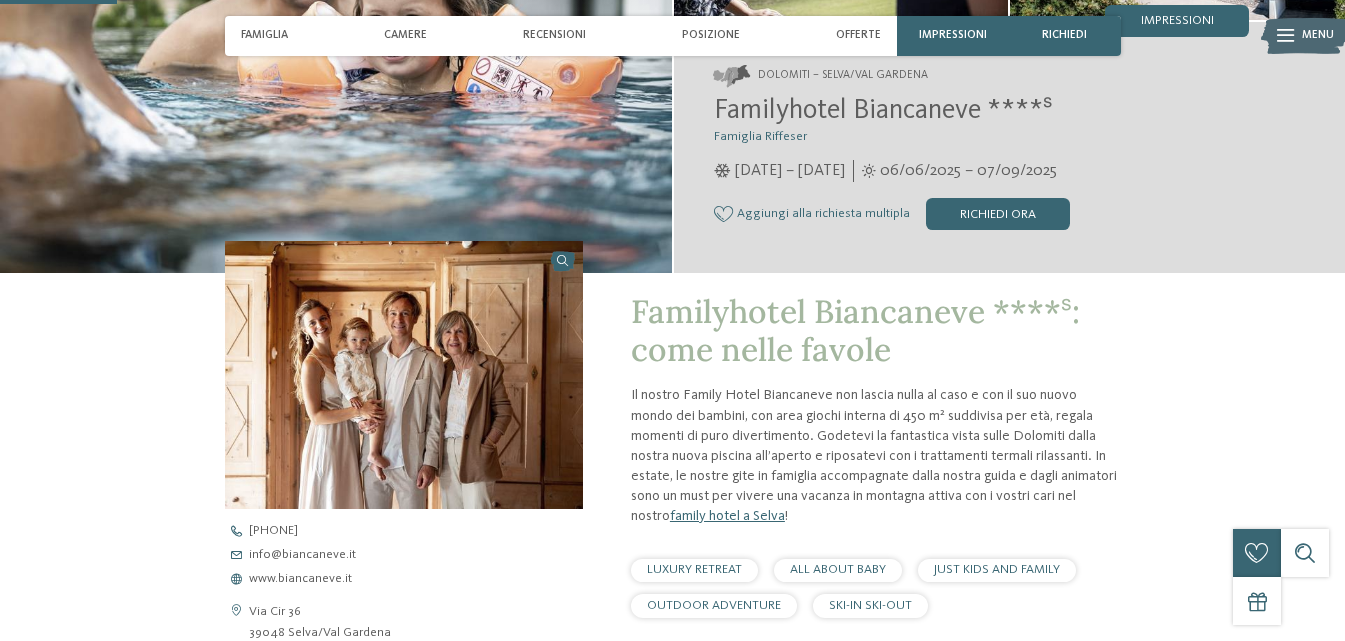 scroll, scrollTop: 400, scrollLeft: 0, axis: vertical 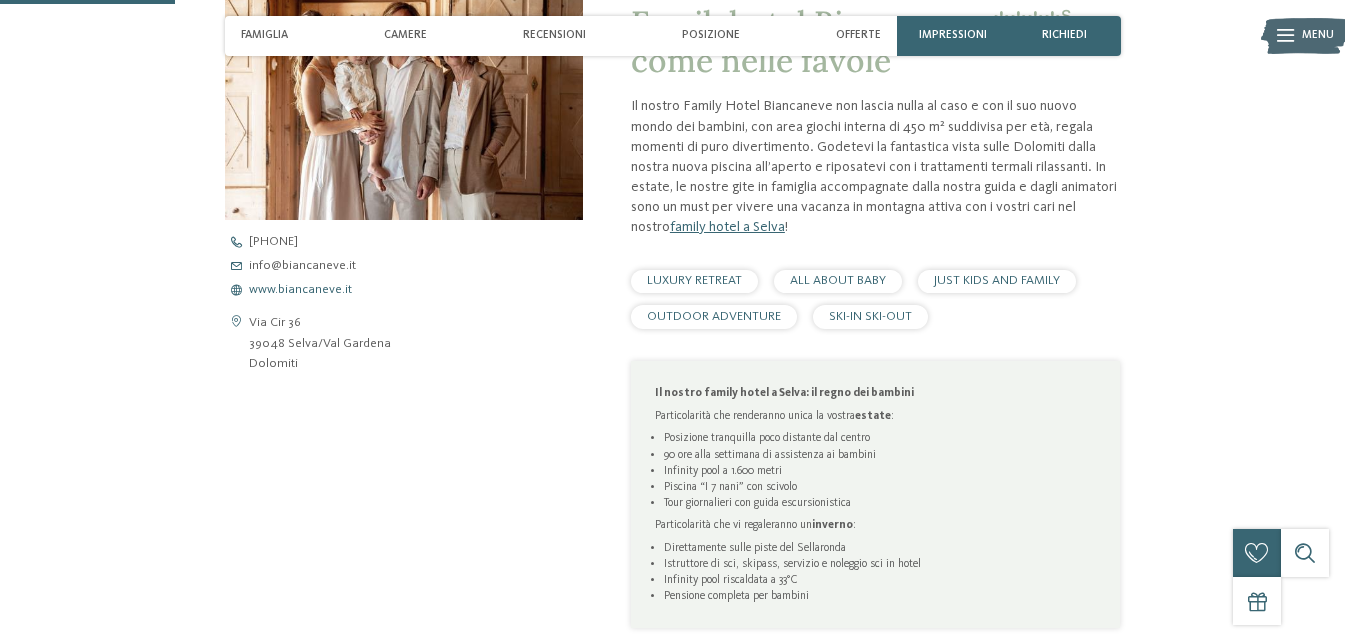 click on "www.biancaneve.it" at bounding box center [300, 290] 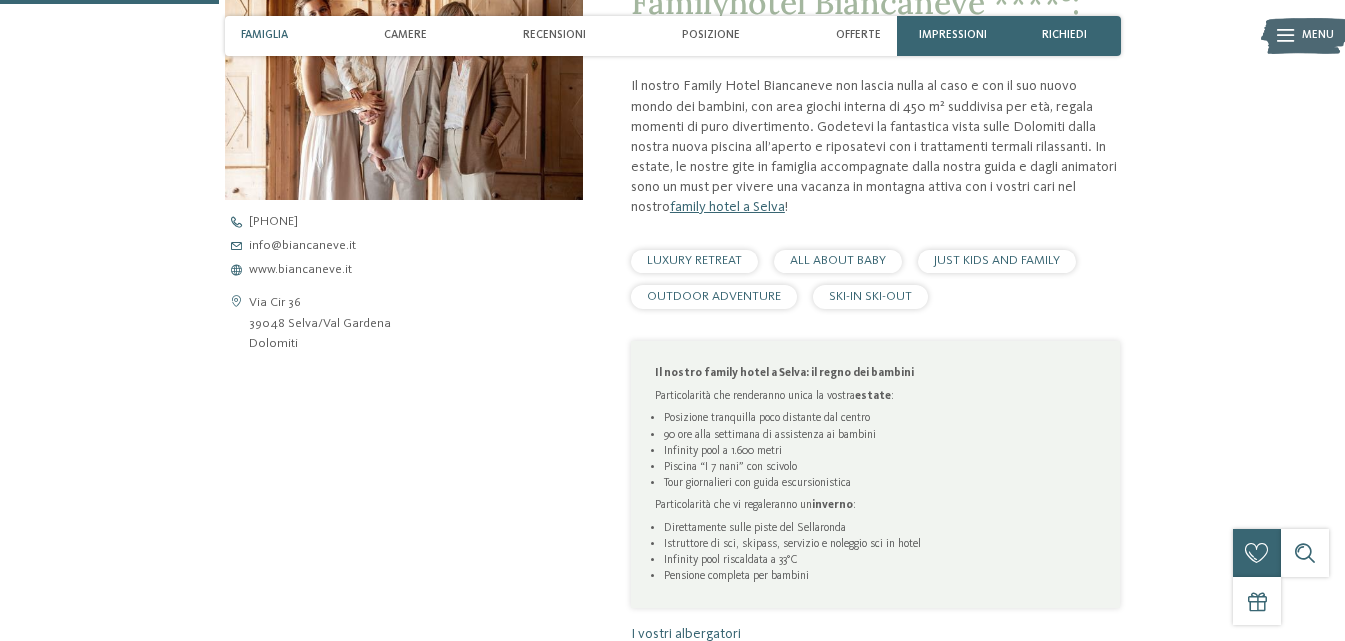 scroll, scrollTop: 600, scrollLeft: 0, axis: vertical 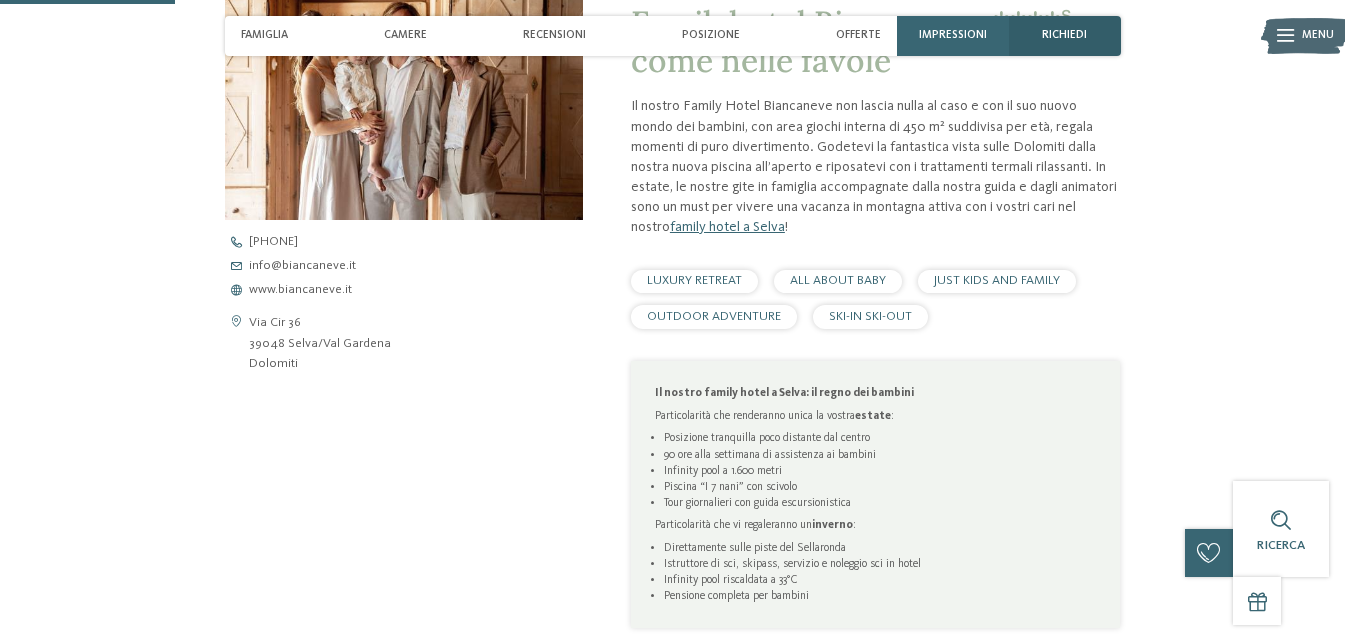 click on "richiedi" at bounding box center (1064, 35) 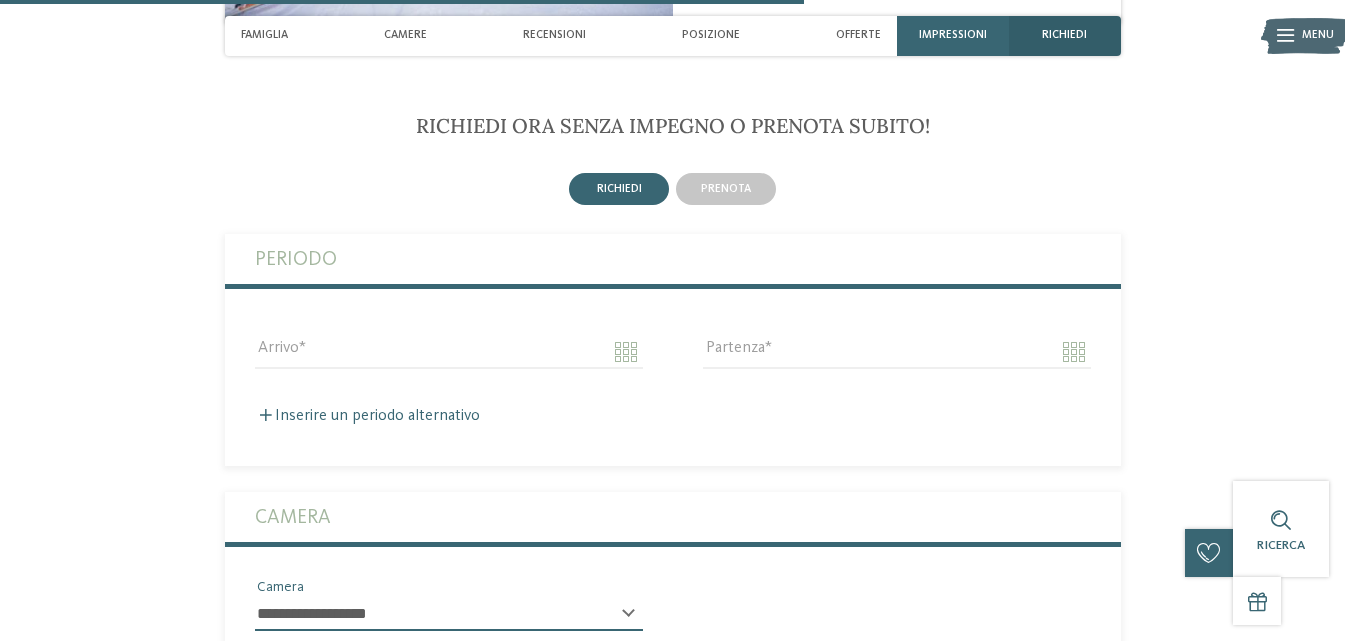 scroll, scrollTop: 2755, scrollLeft: 0, axis: vertical 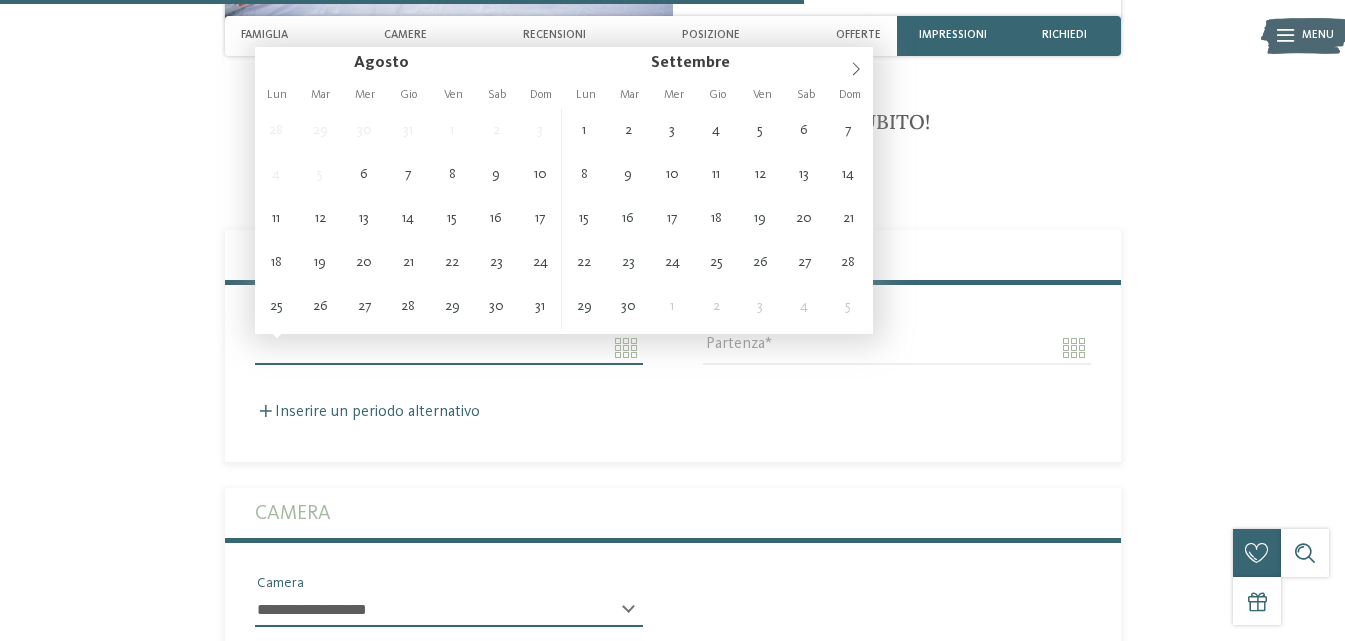click on "Arrivo" at bounding box center (449, 348) 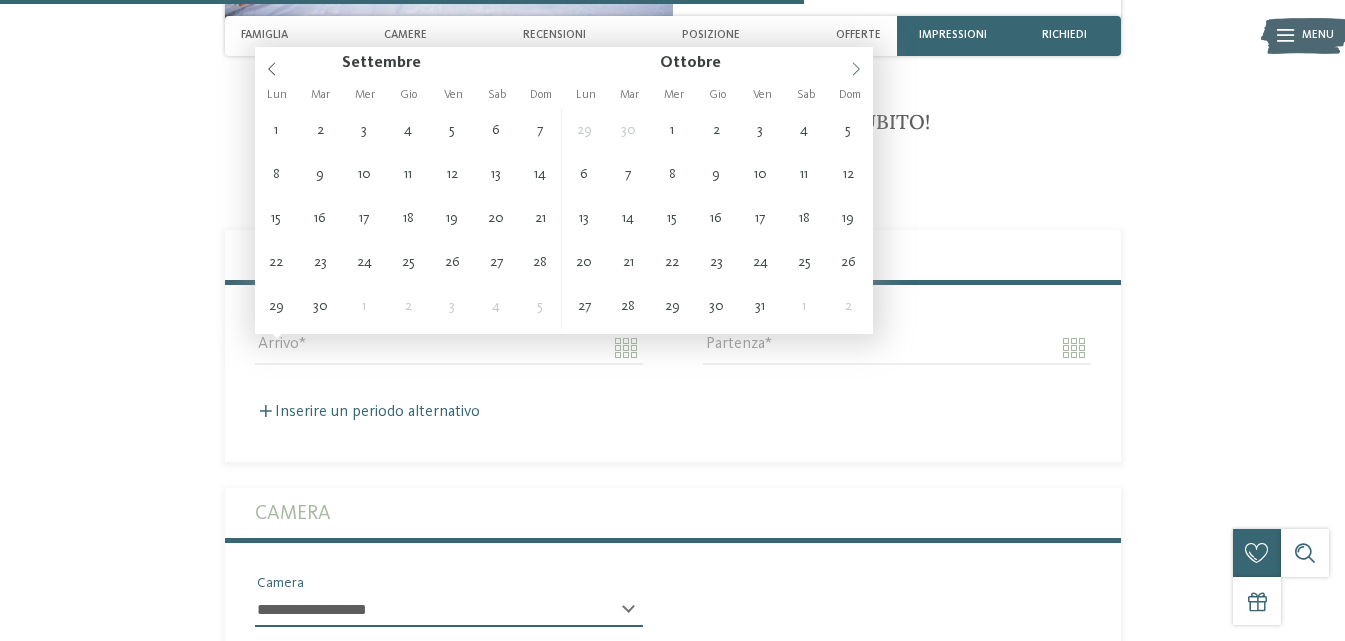 click 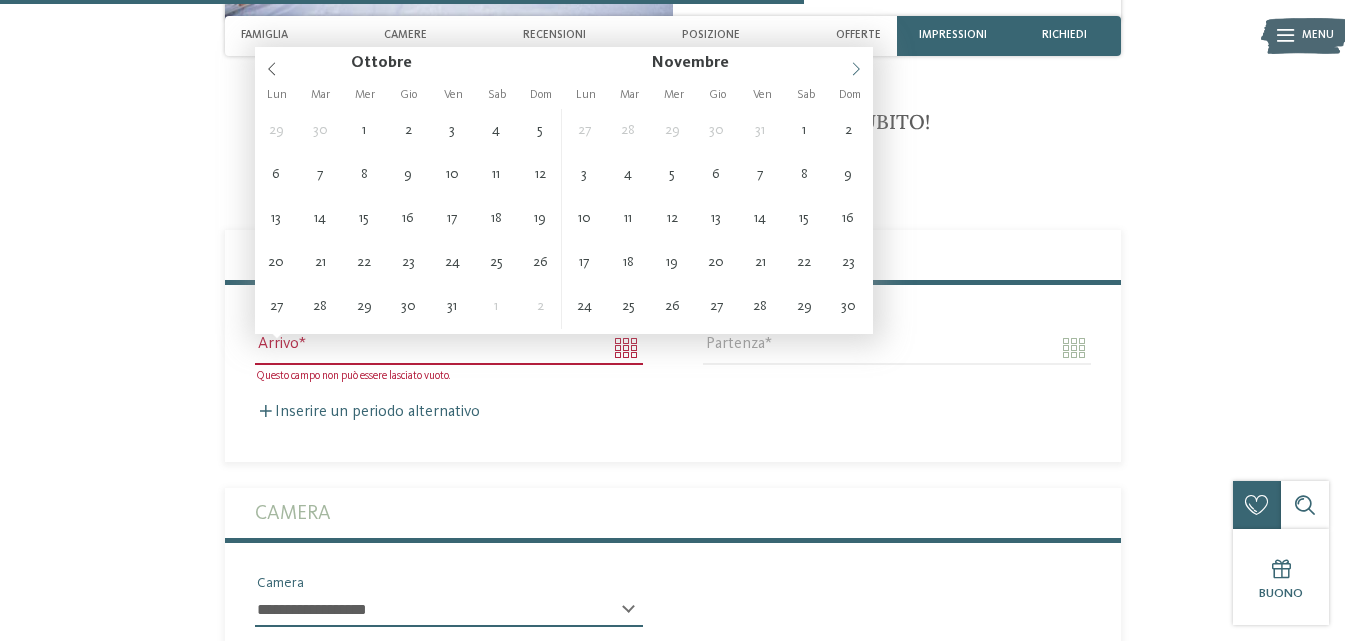 click 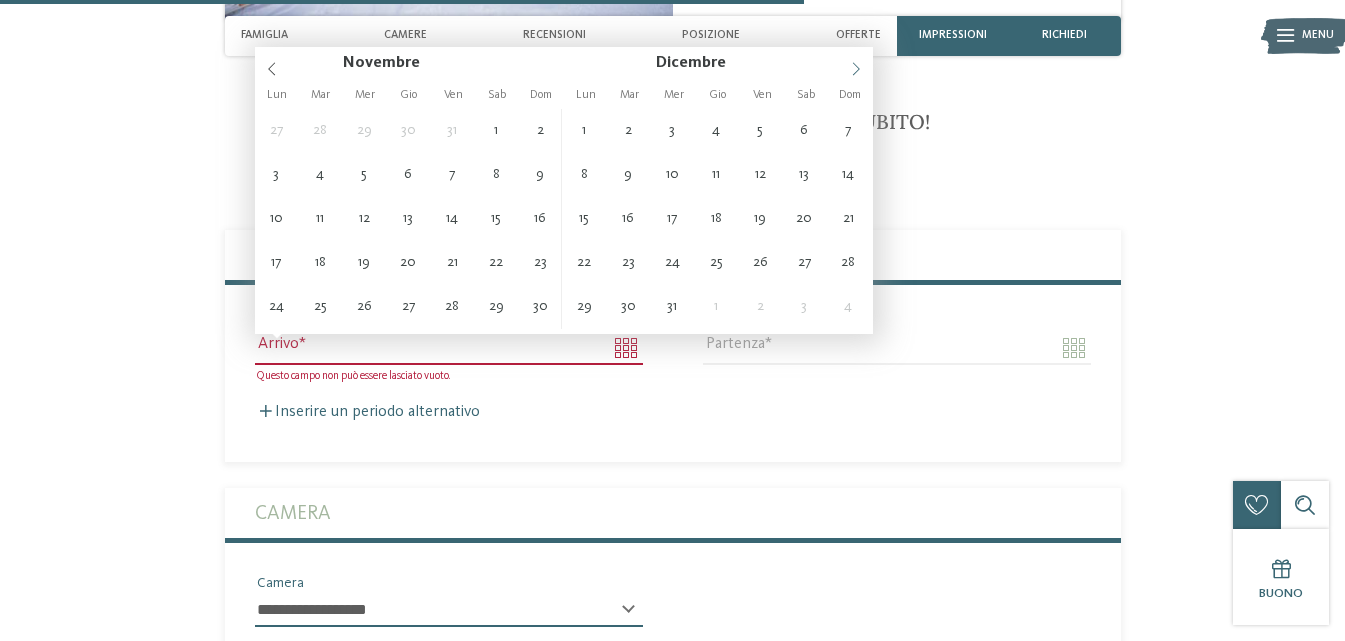 type on "****" 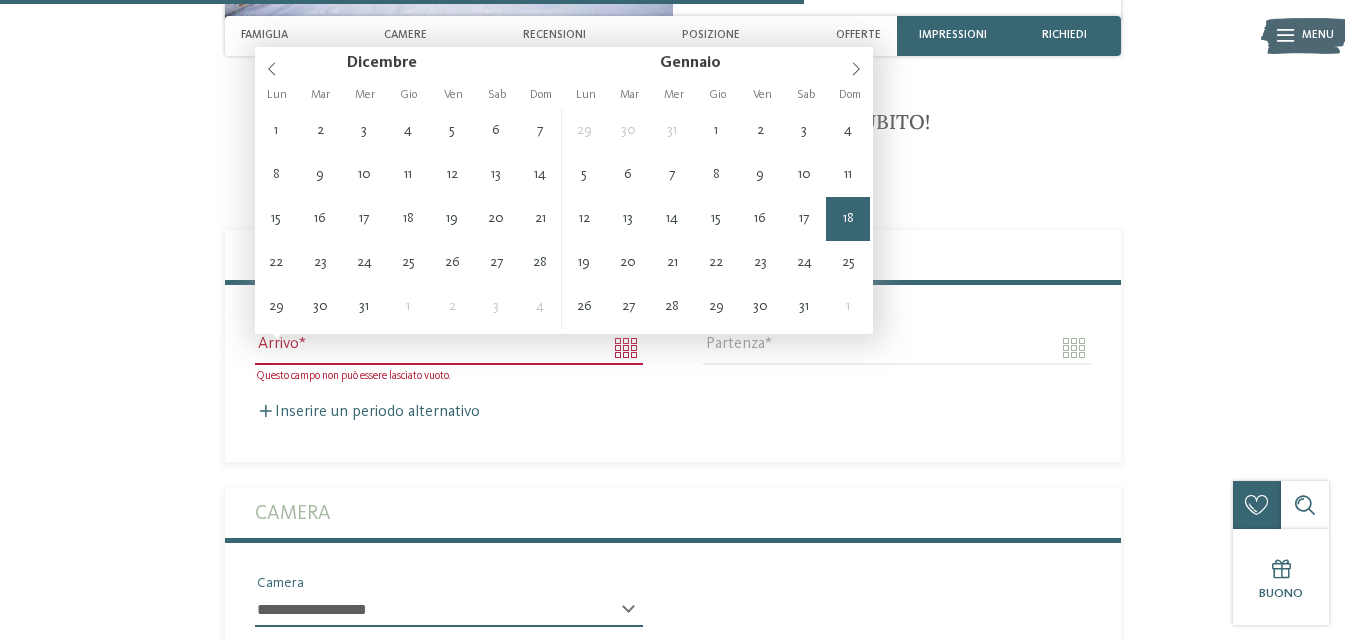 type on "**********" 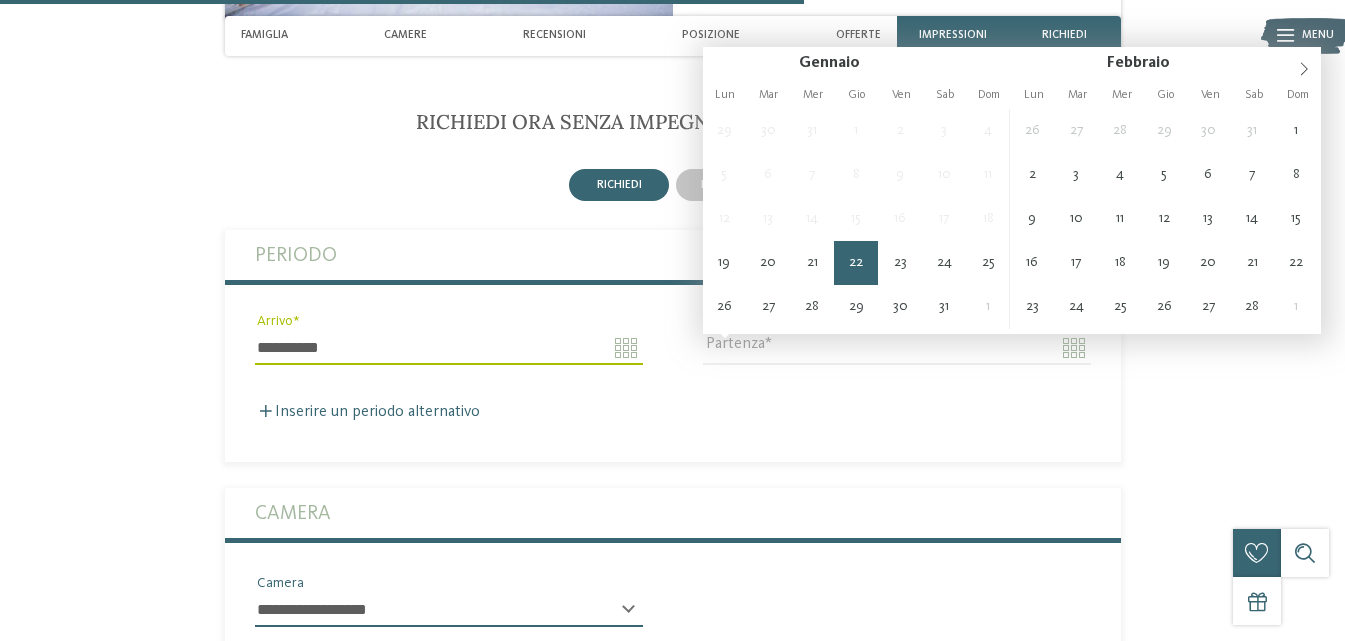 type on "**********" 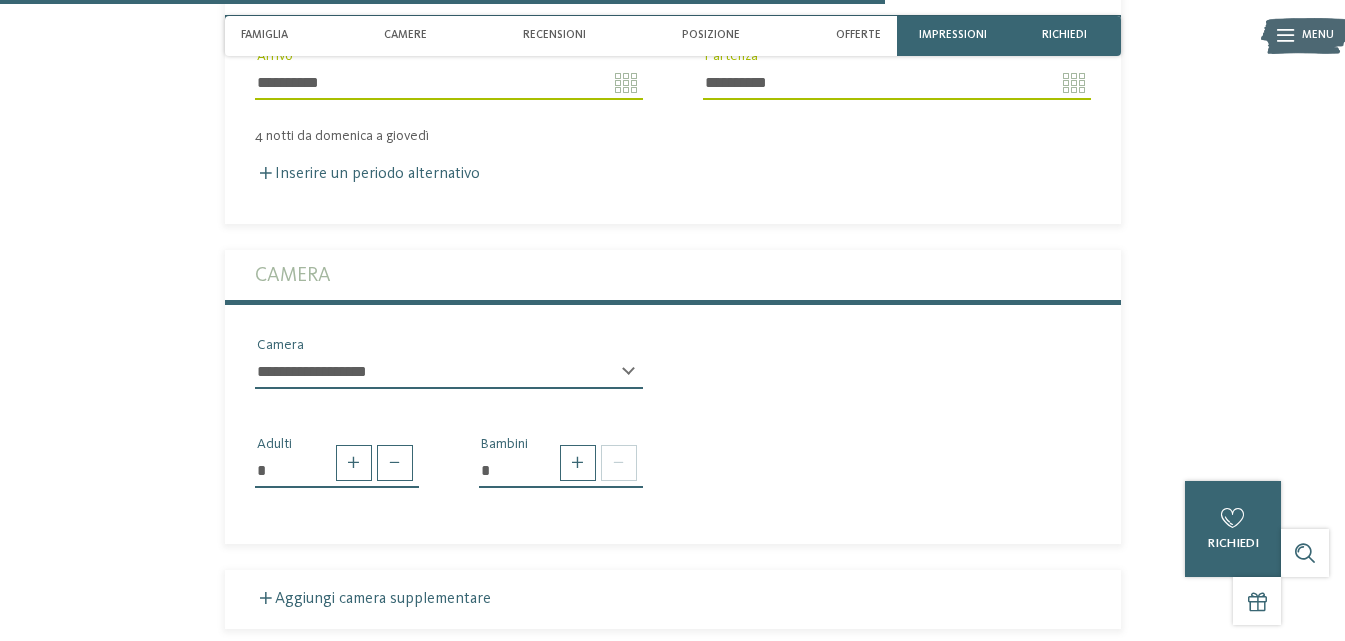 scroll, scrollTop: 3055, scrollLeft: 0, axis: vertical 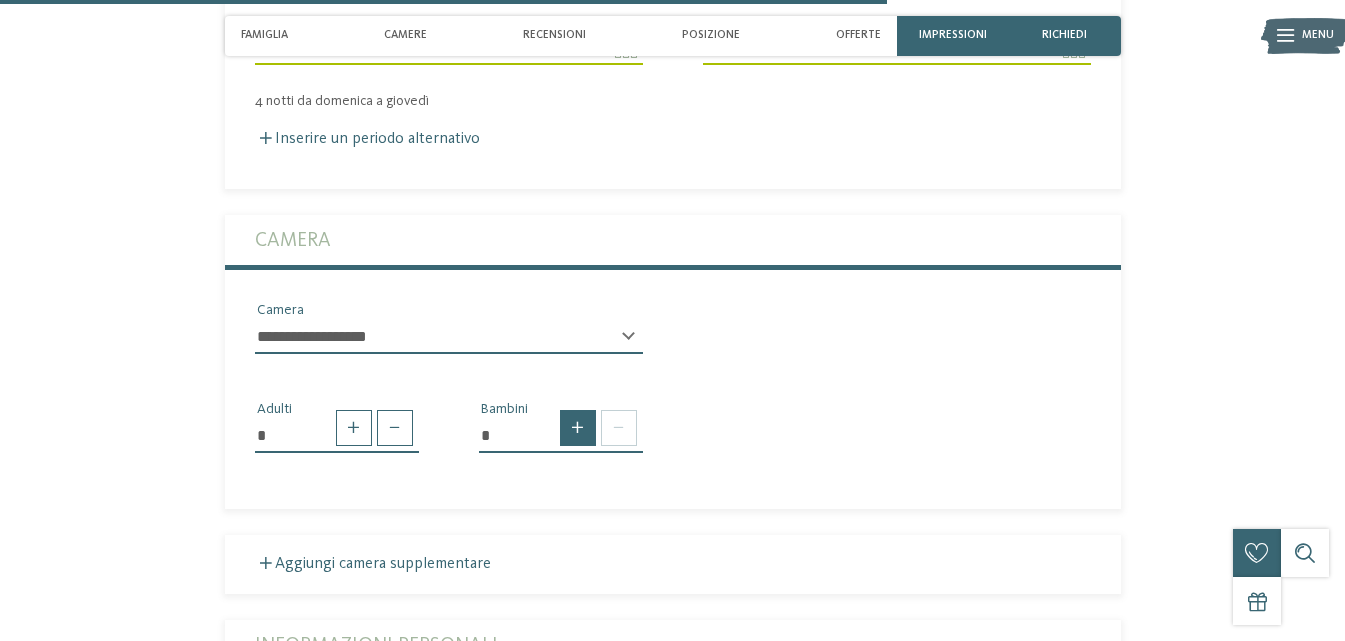 click at bounding box center (578, 428) 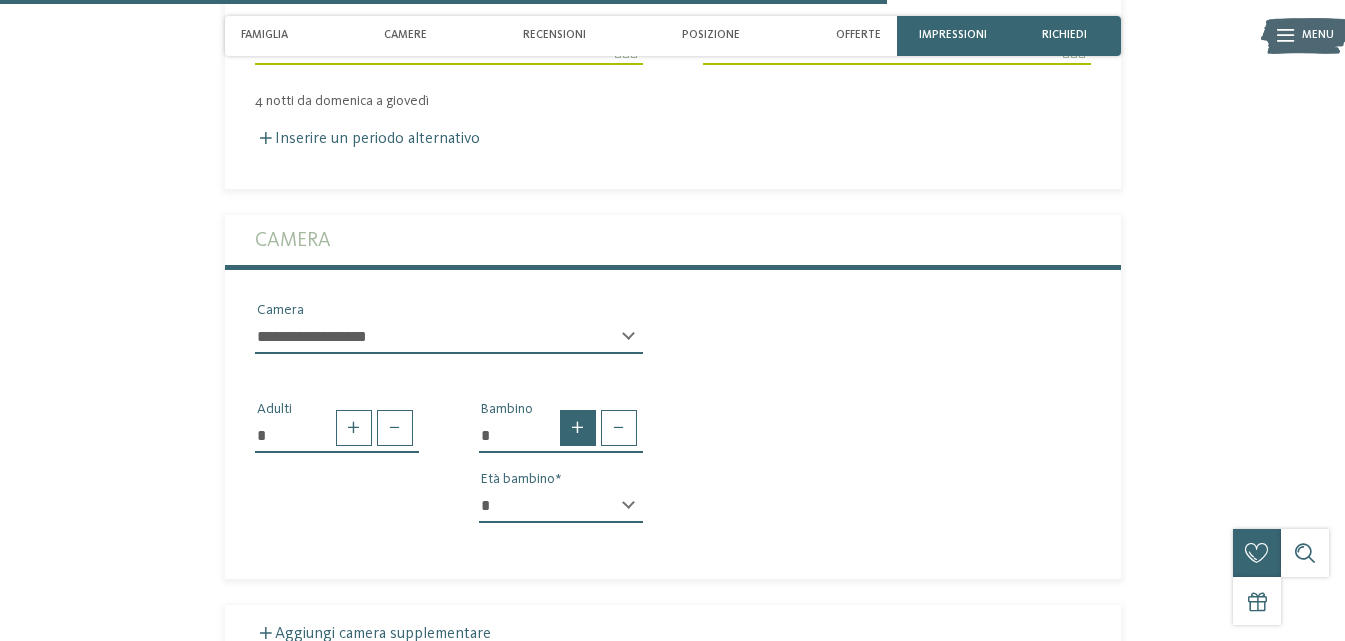 click at bounding box center [578, 428] 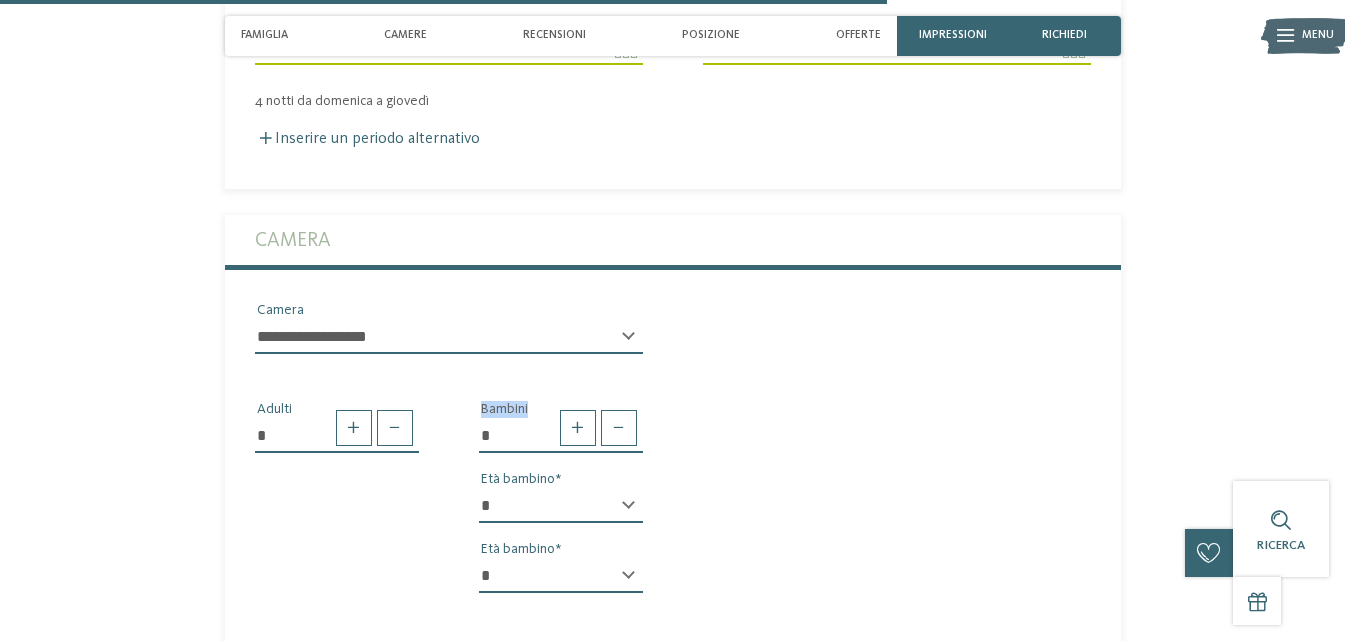 click on "* * * * * * * * * * * ** ** ** ** ** ** ** **" at bounding box center [561, 506] 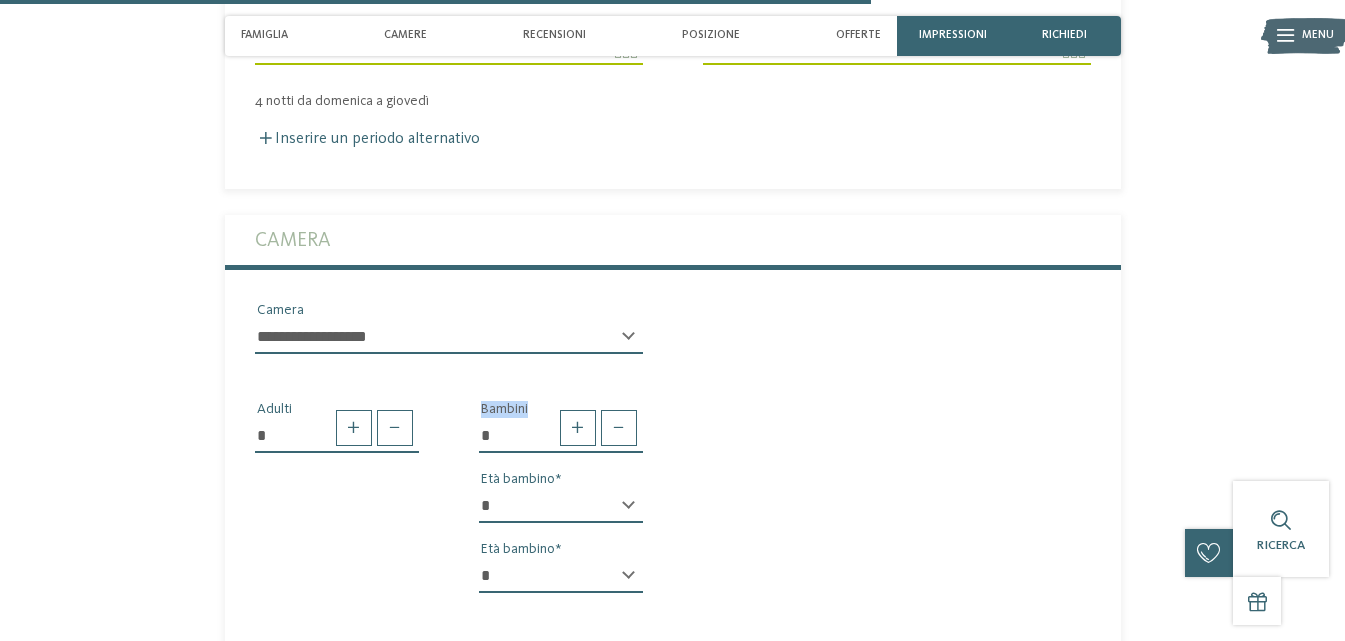 scroll, scrollTop: 3155, scrollLeft: 0, axis: vertical 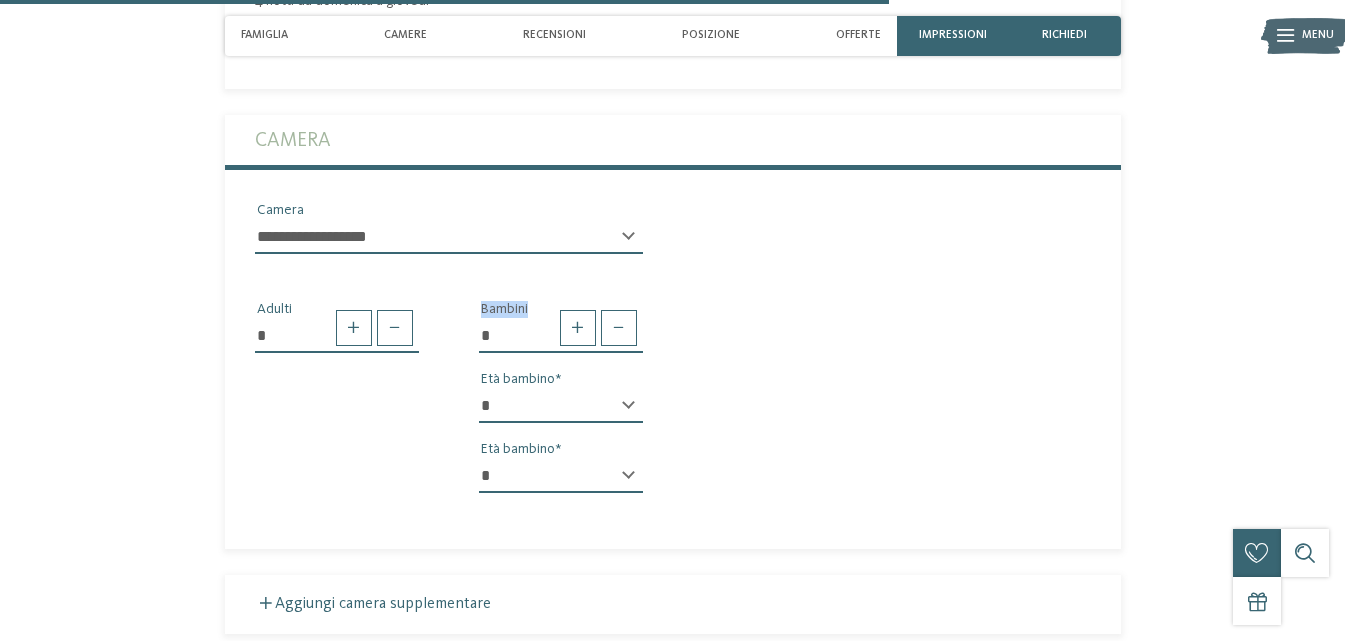 click on "* * * * * * * * * * * ** ** ** ** ** ** ** **" at bounding box center [561, 476] 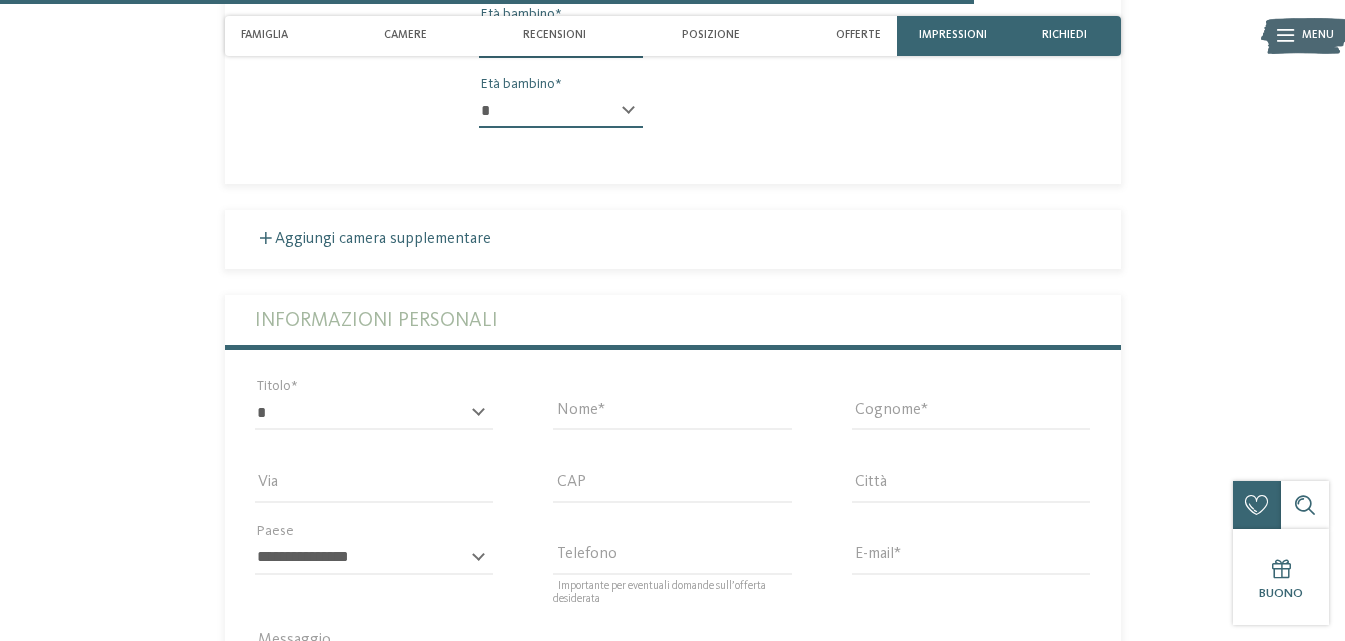 scroll, scrollTop: 3555, scrollLeft: 0, axis: vertical 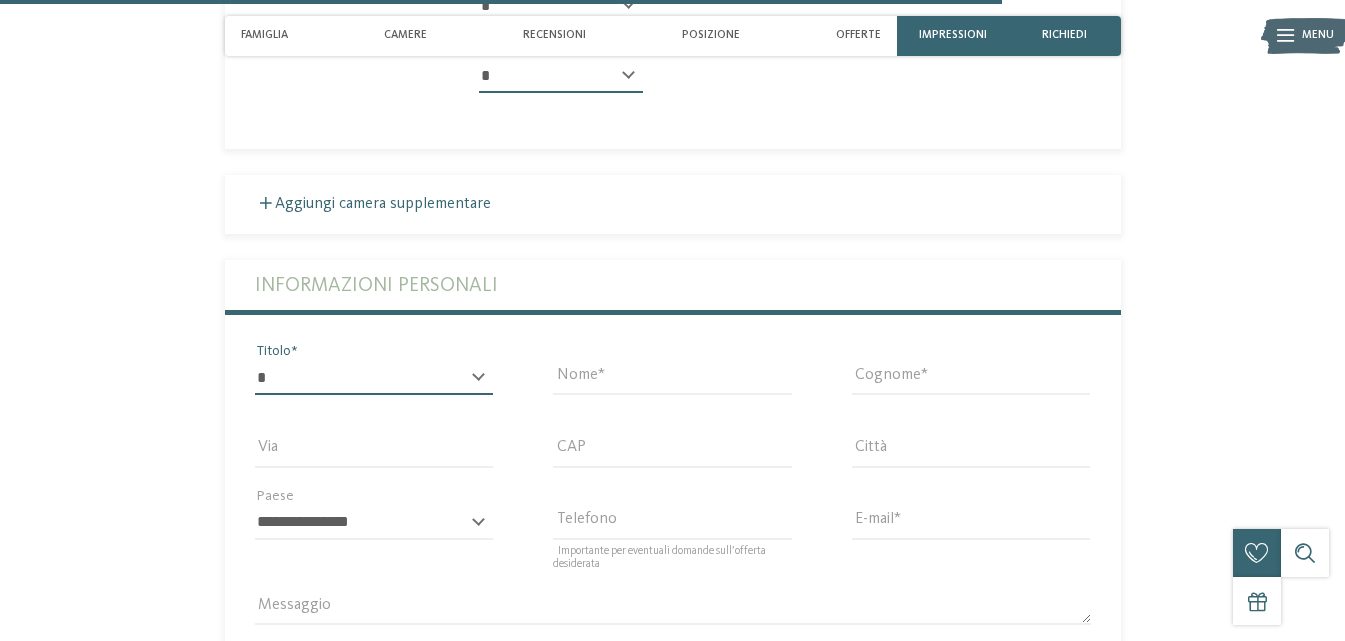 click on "* ****** ******* ******** ******" at bounding box center (374, 378) 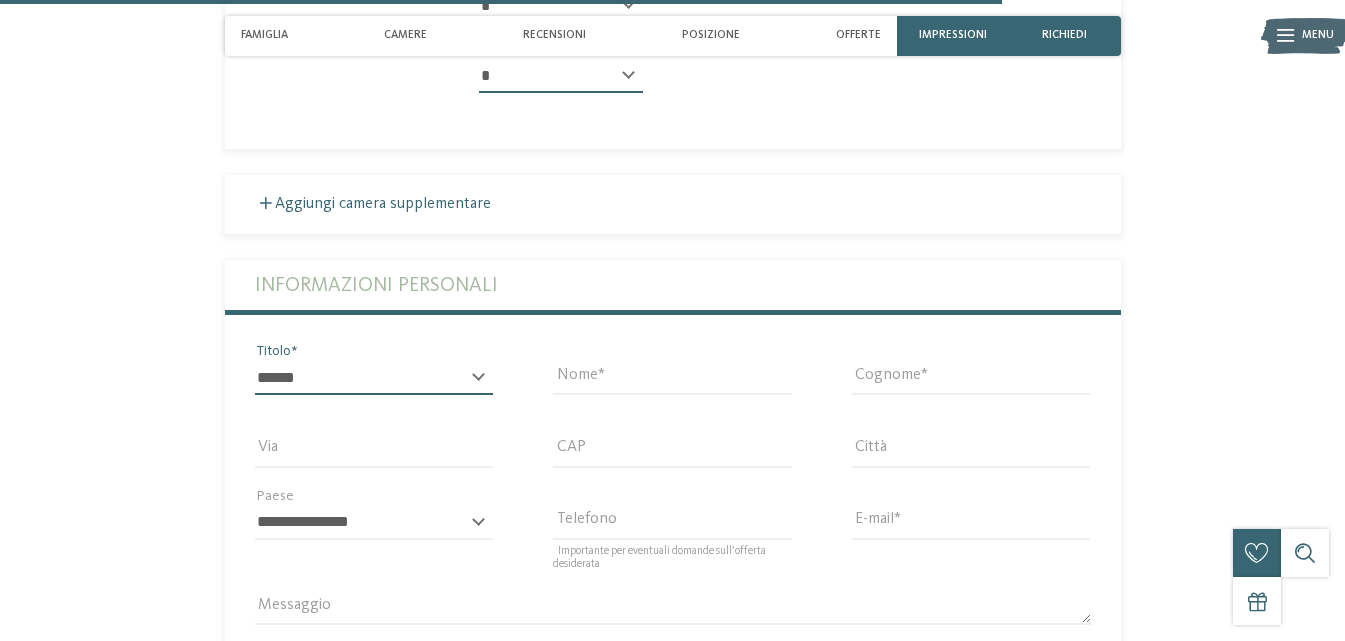 click on "* ****** ******* ******** ******" at bounding box center (374, 378) 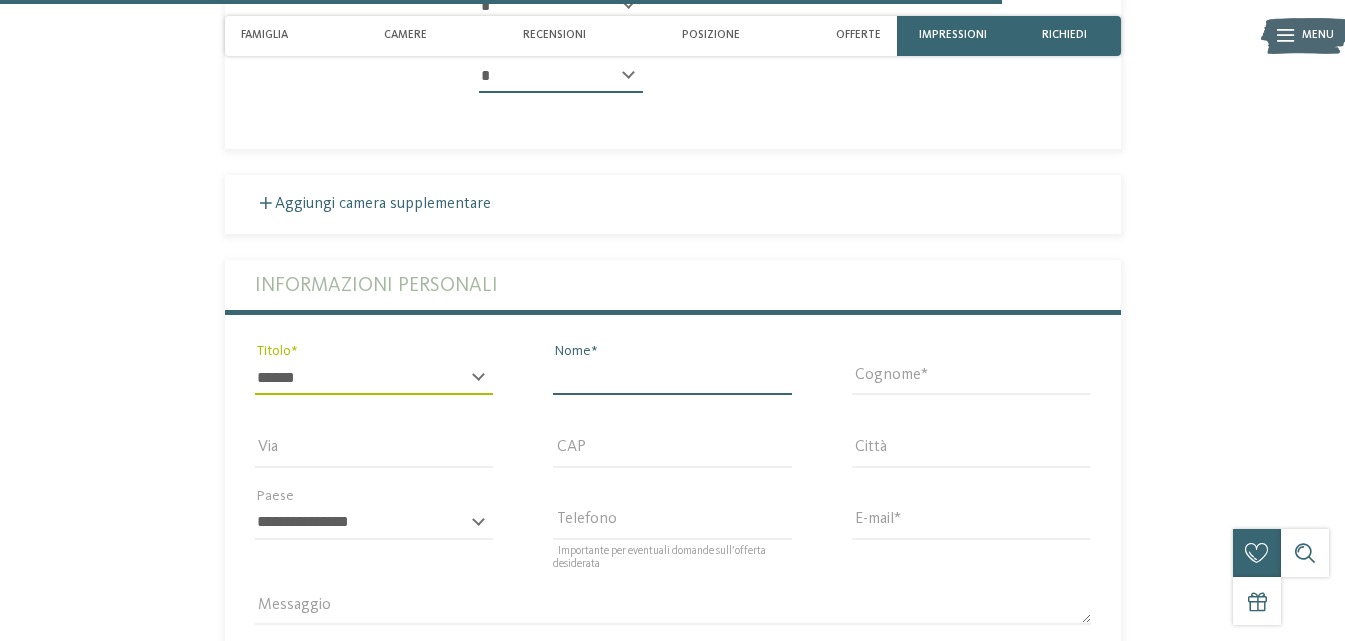 click on "Nome" at bounding box center (672, 378) 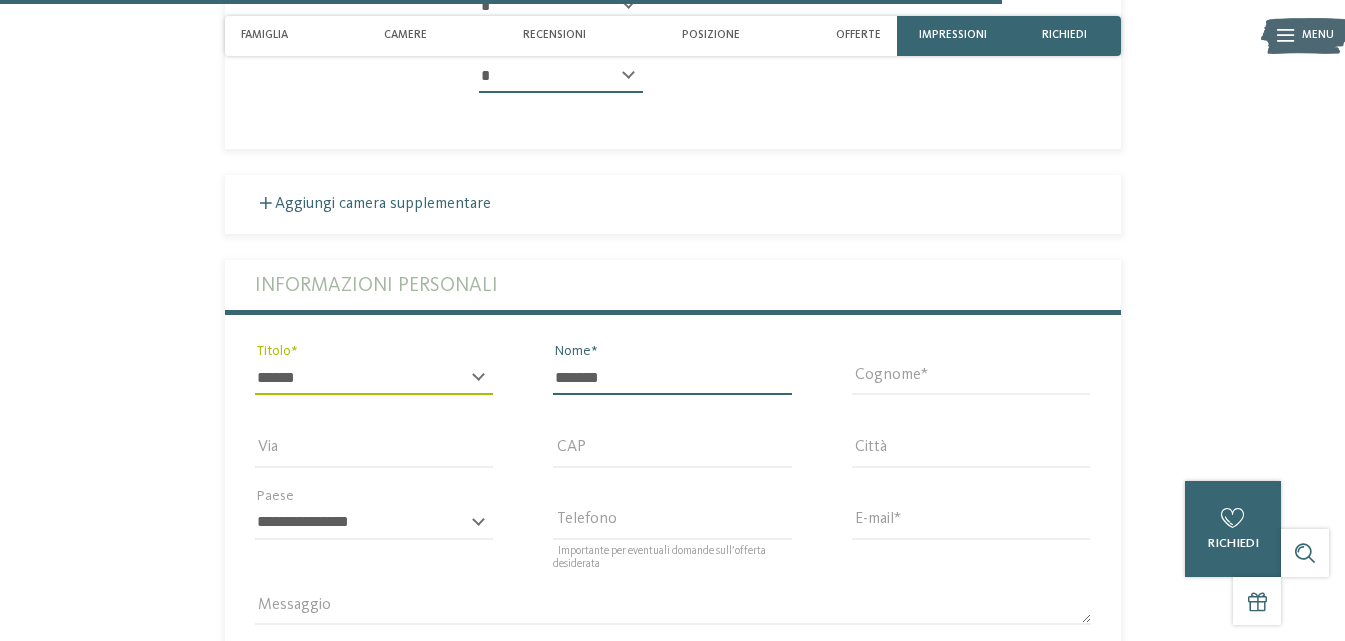 type on "*******" 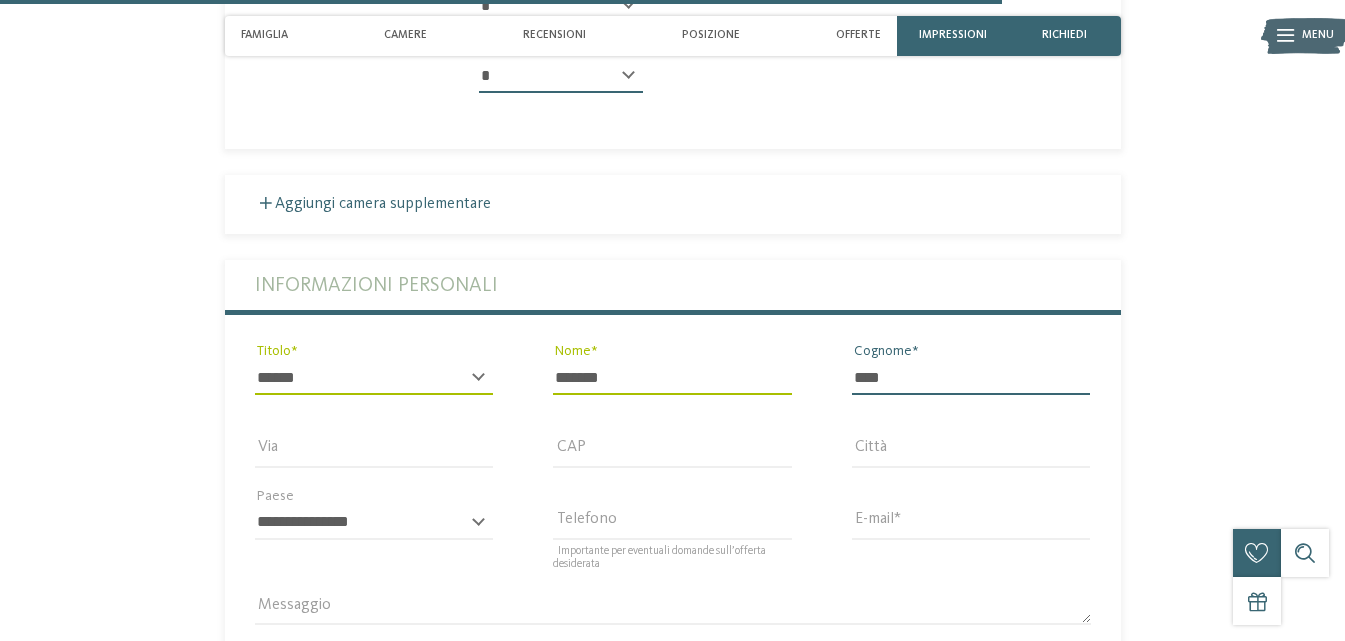 type on "****" 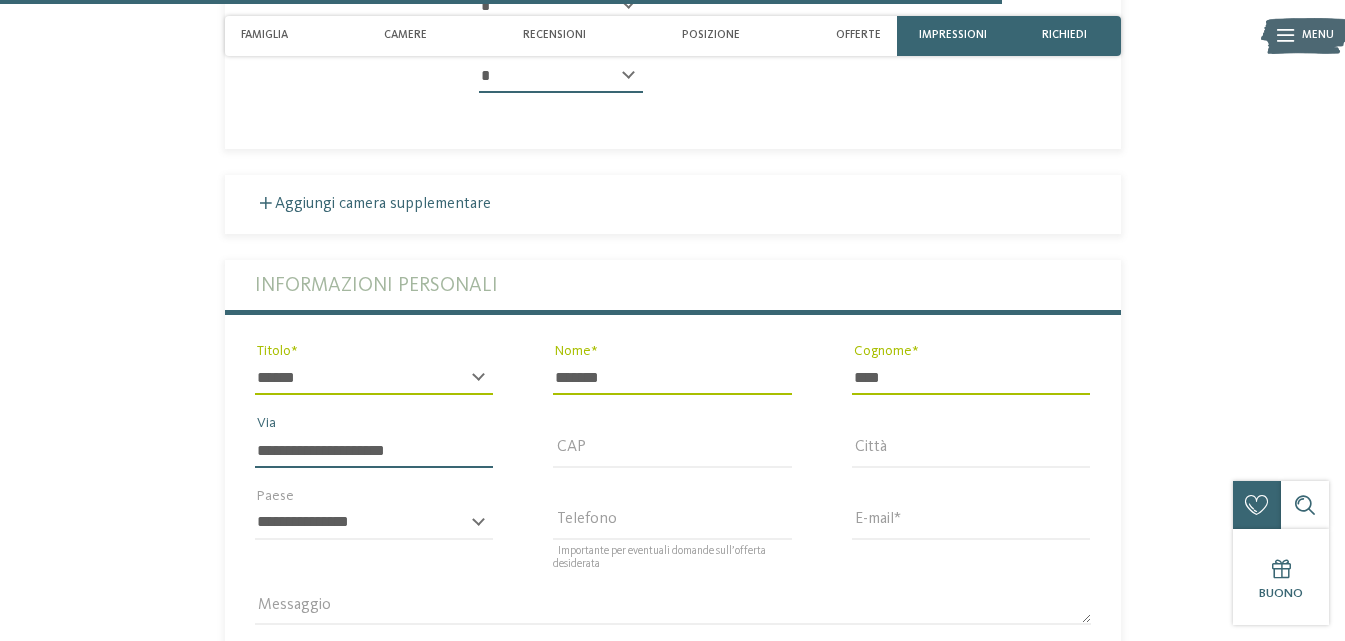 type on "**********" 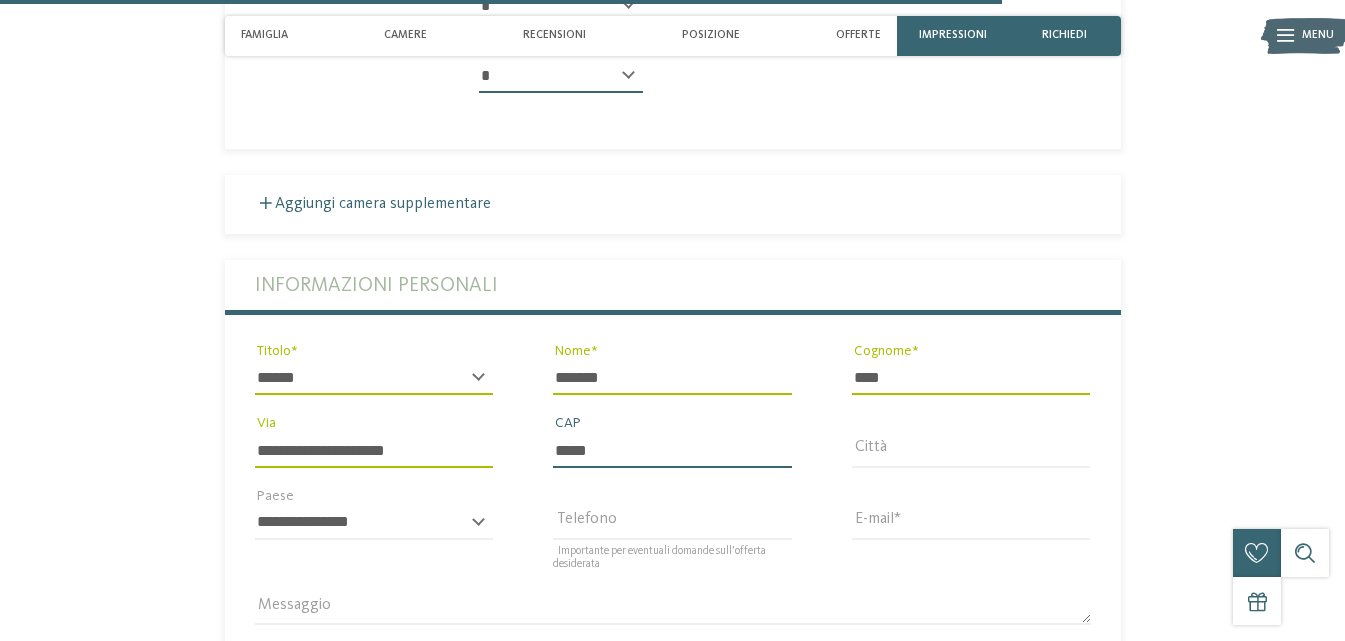 type on "*****" 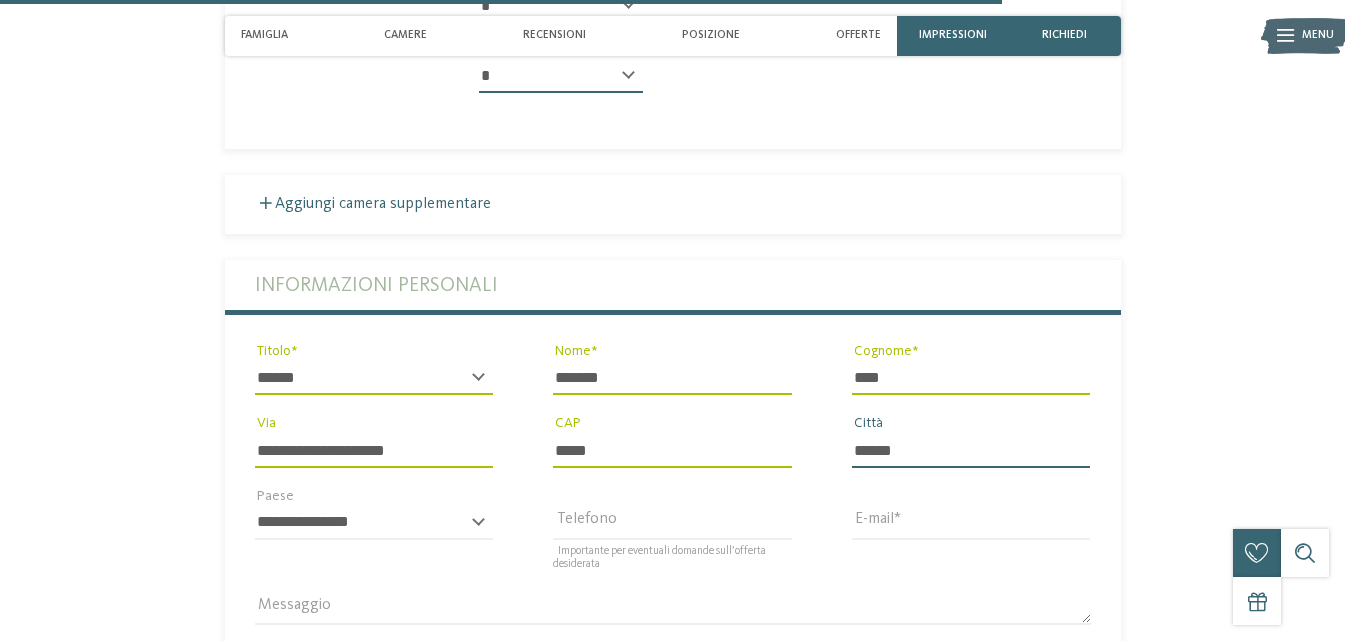 type on "******" 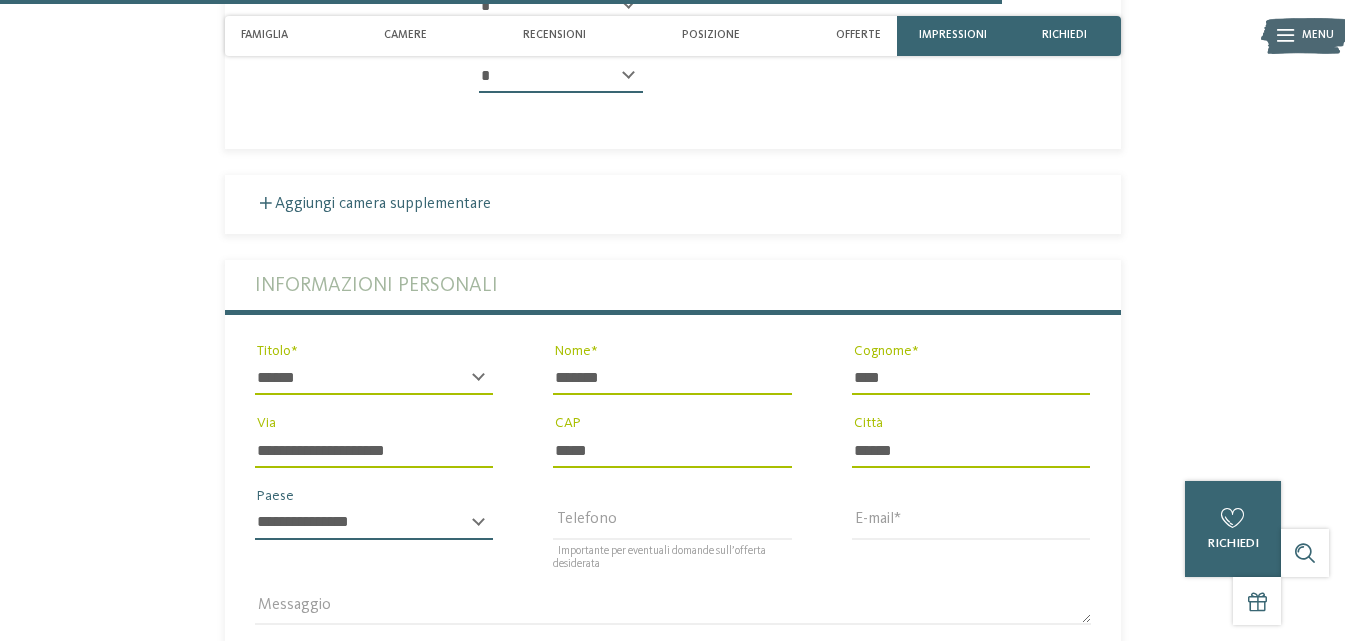 click on "**********" at bounding box center (374, 523) 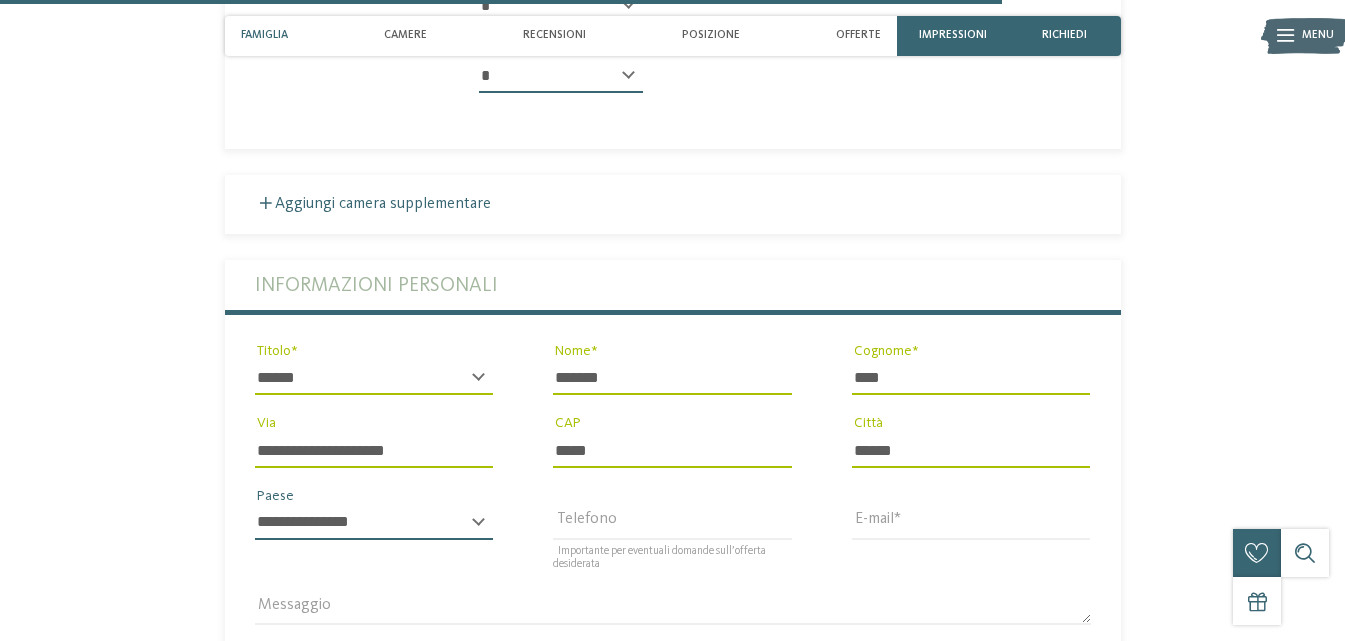 select on "**" 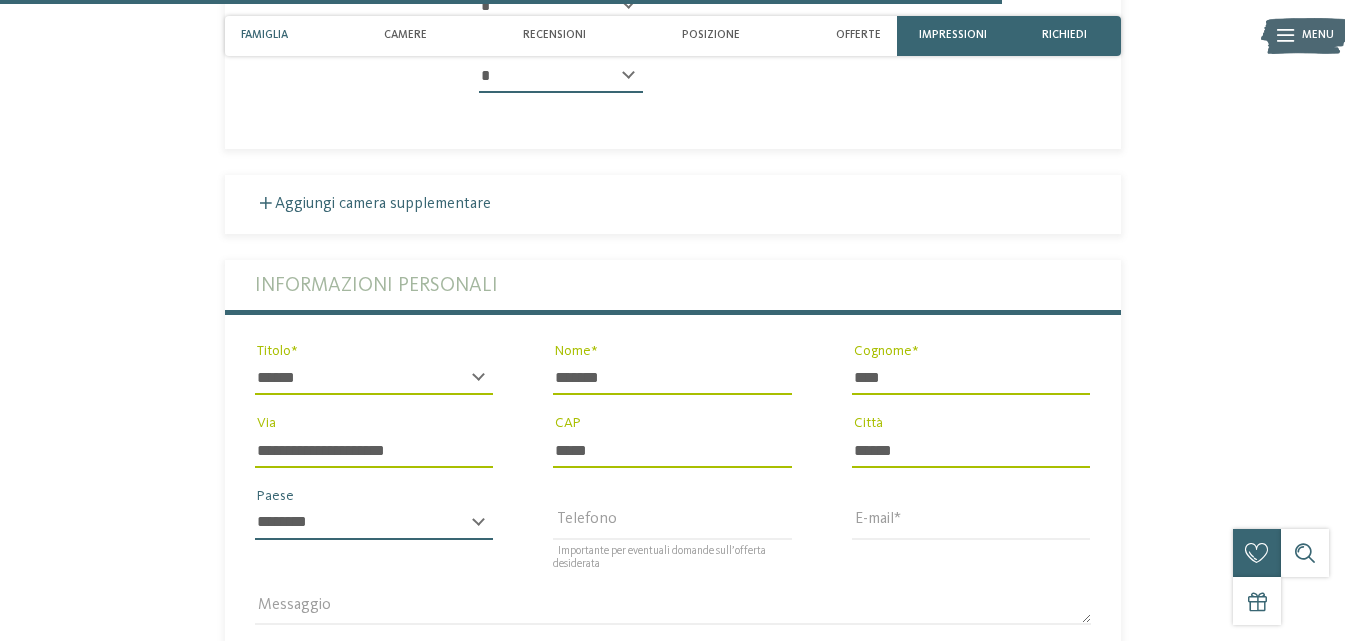 click on "**********" at bounding box center (374, 523) 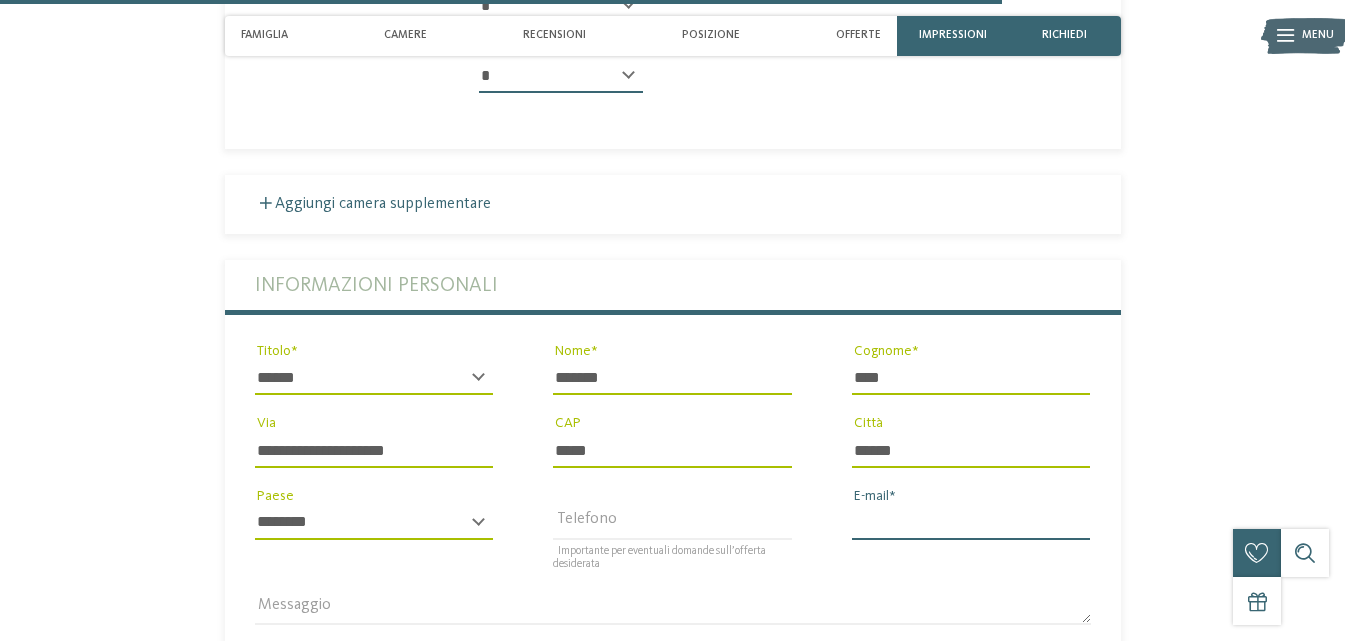 click on "E-mail" at bounding box center (971, 523) 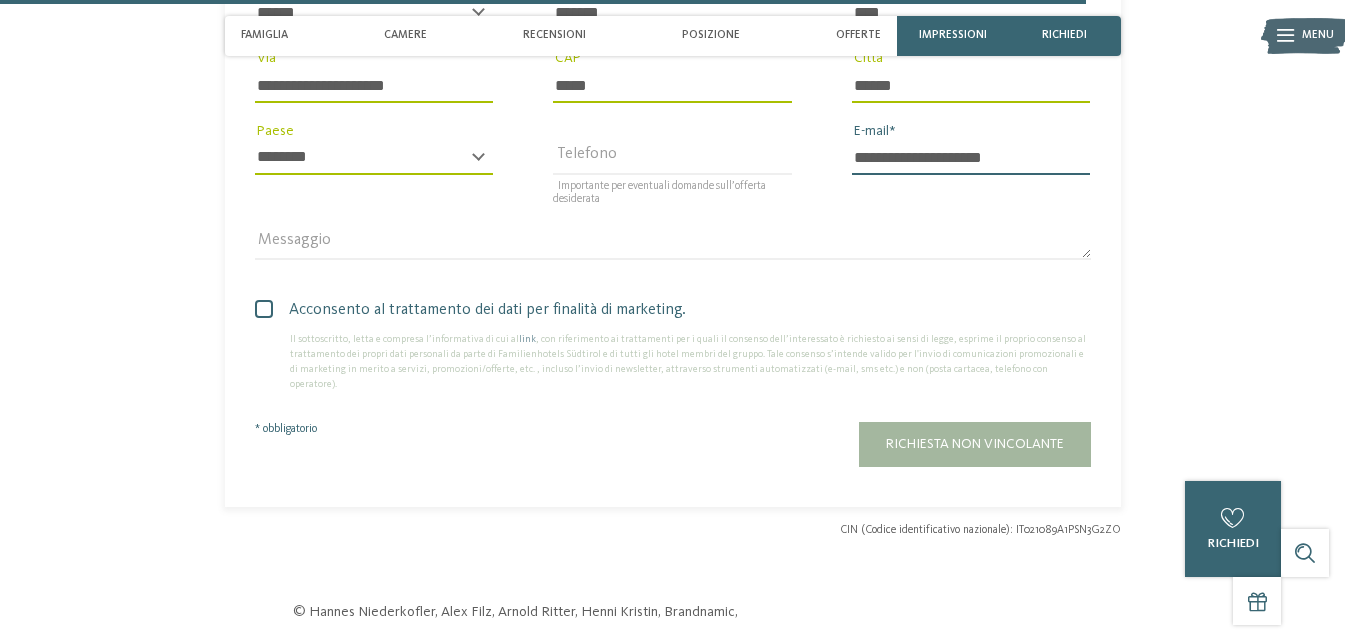 scroll, scrollTop: 3955, scrollLeft: 0, axis: vertical 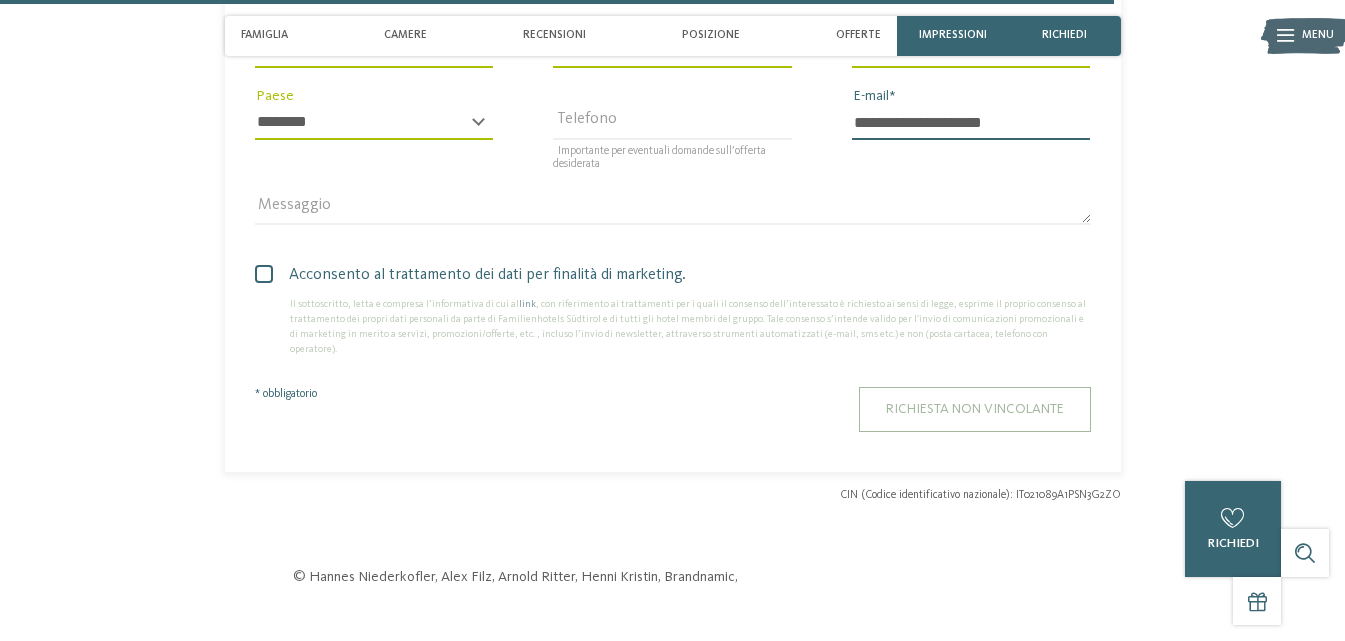 type on "**********" 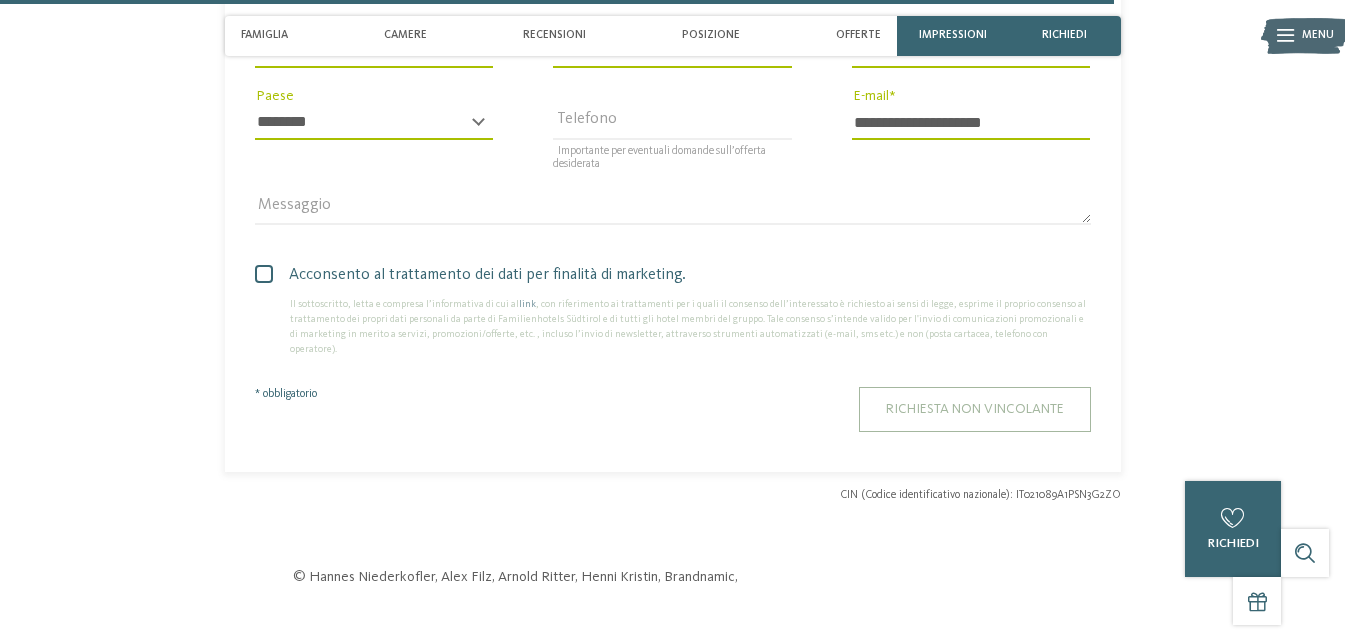click on "Richiesta non vincolante" at bounding box center (975, 409) 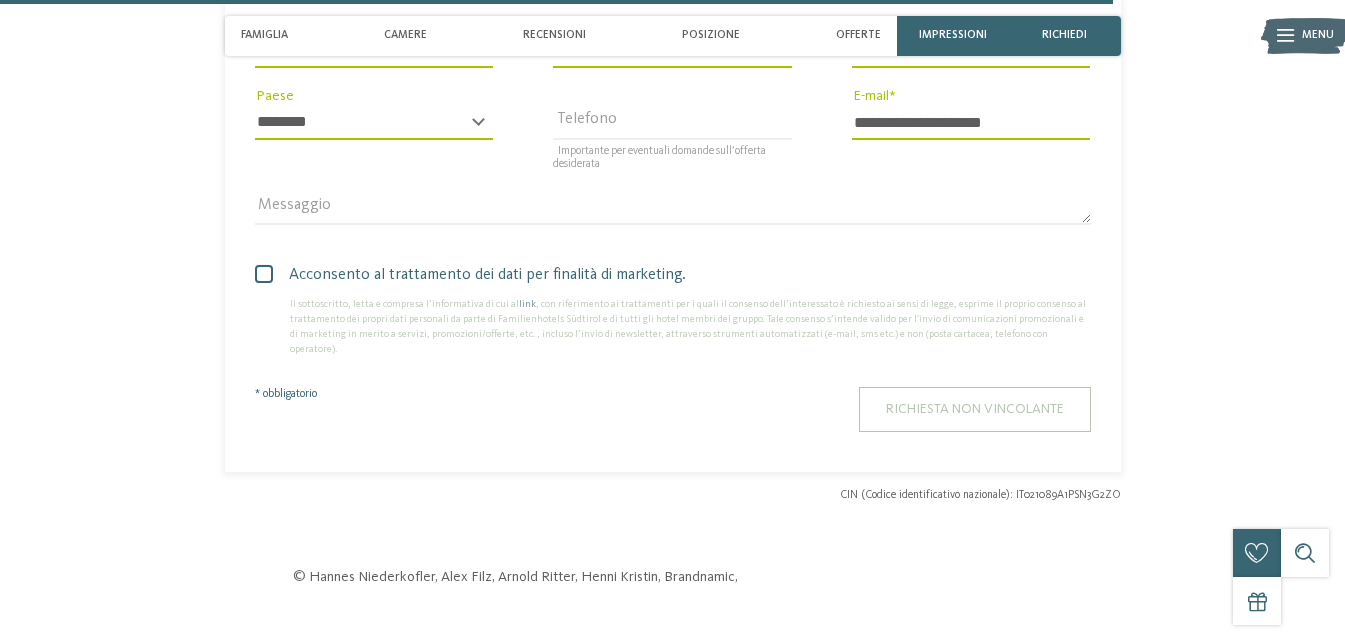scroll, scrollTop: 3949, scrollLeft: 0, axis: vertical 